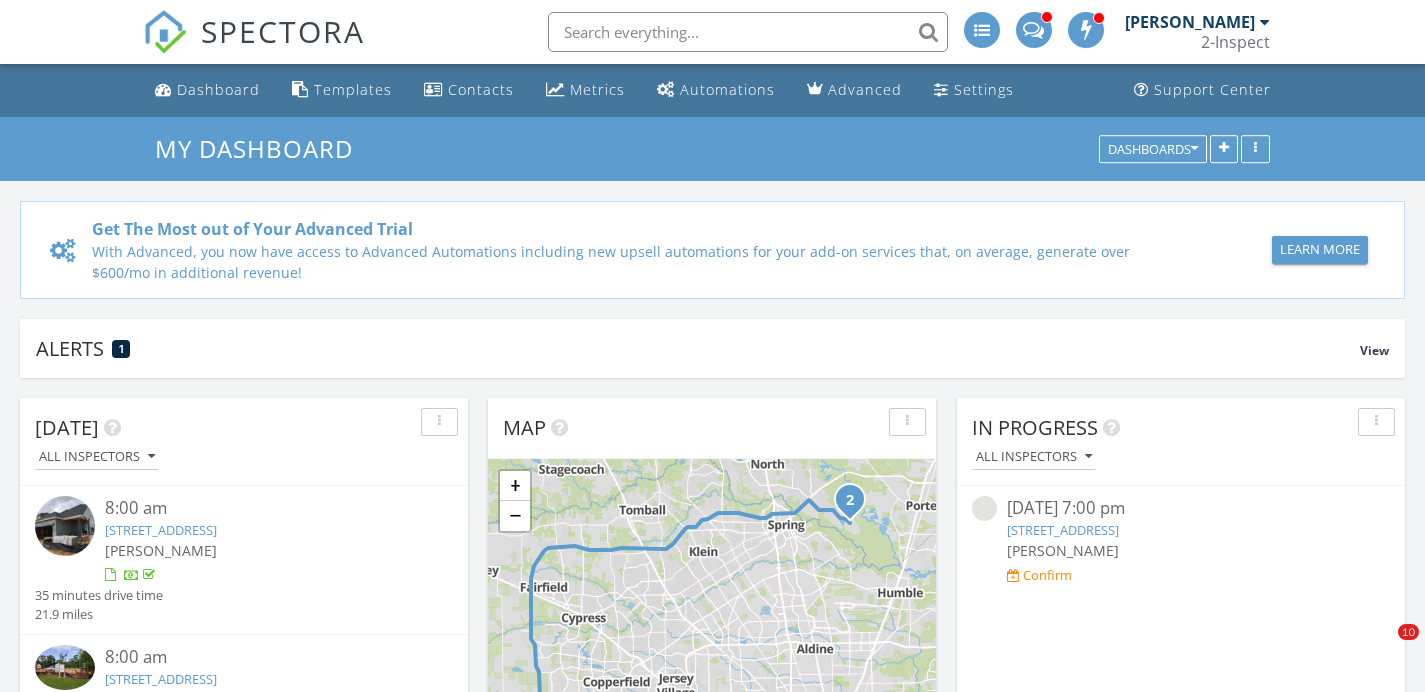 scroll, scrollTop: 0, scrollLeft: 0, axis: both 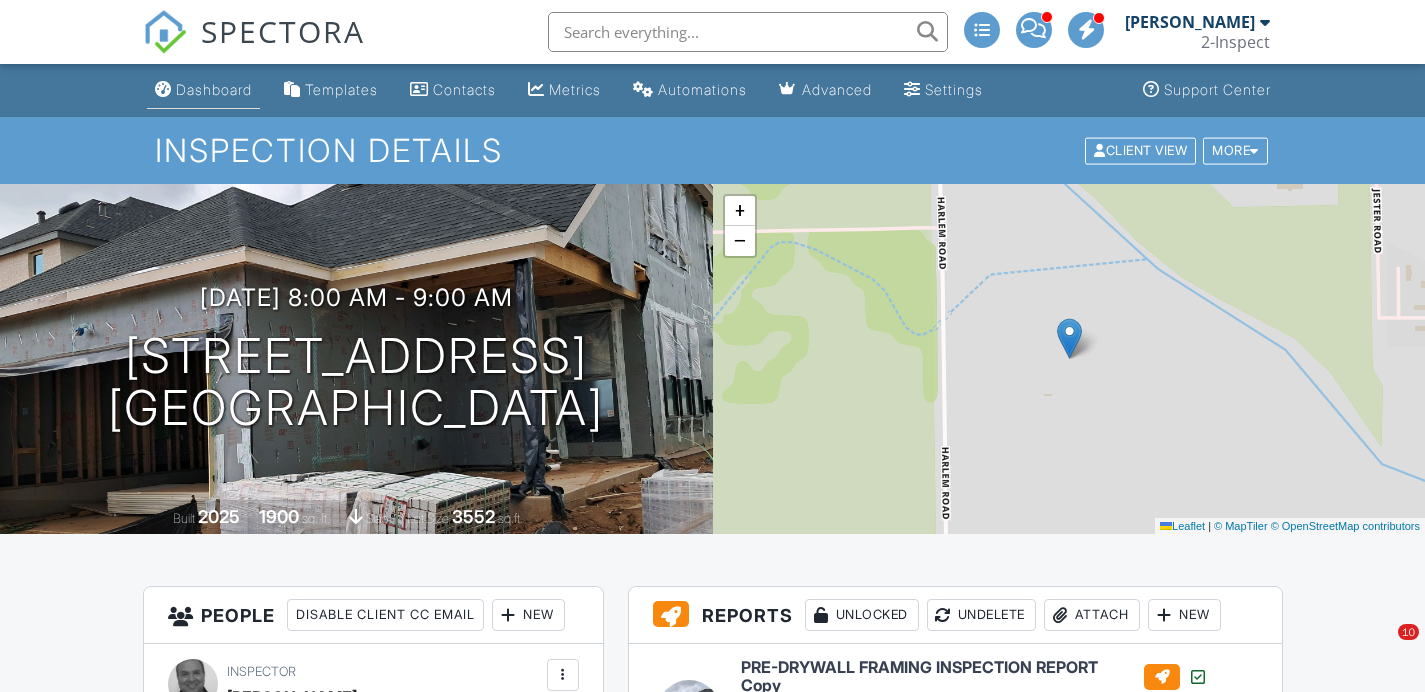 click on "Dashboard" at bounding box center (214, 89) 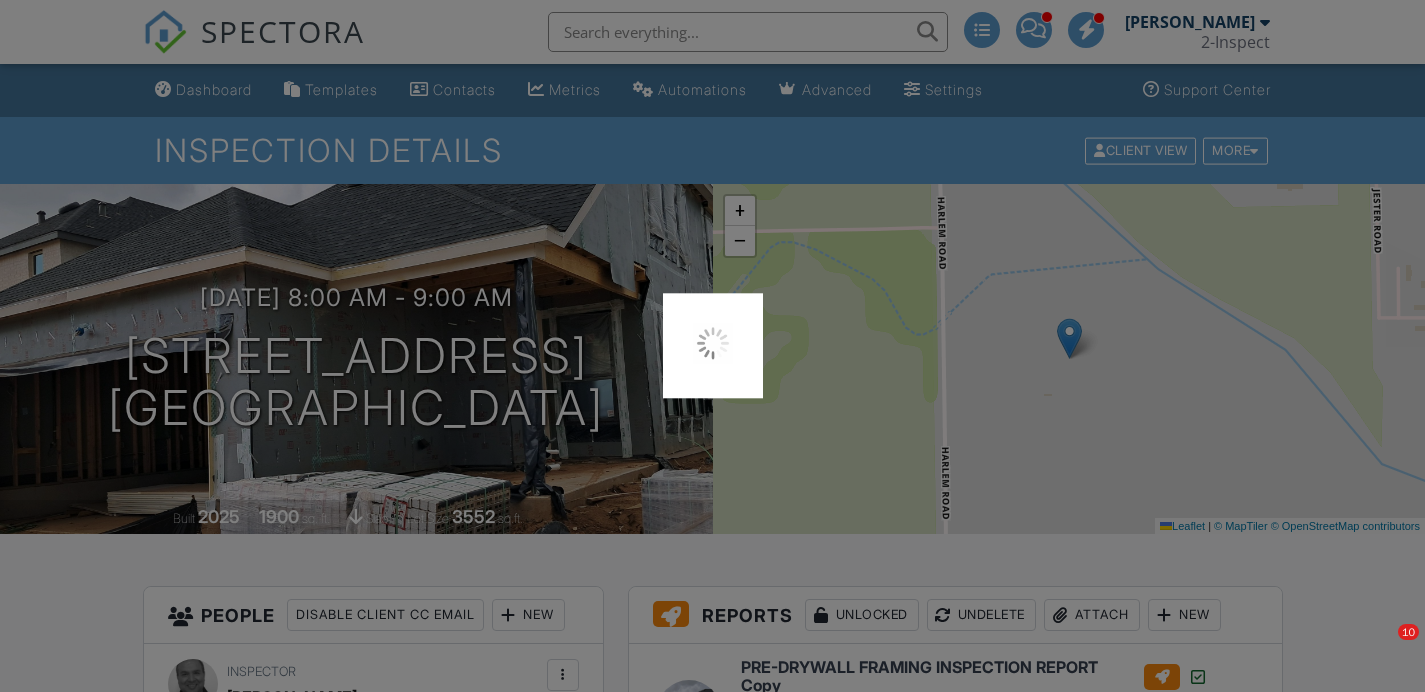 scroll, scrollTop: 0, scrollLeft: 0, axis: both 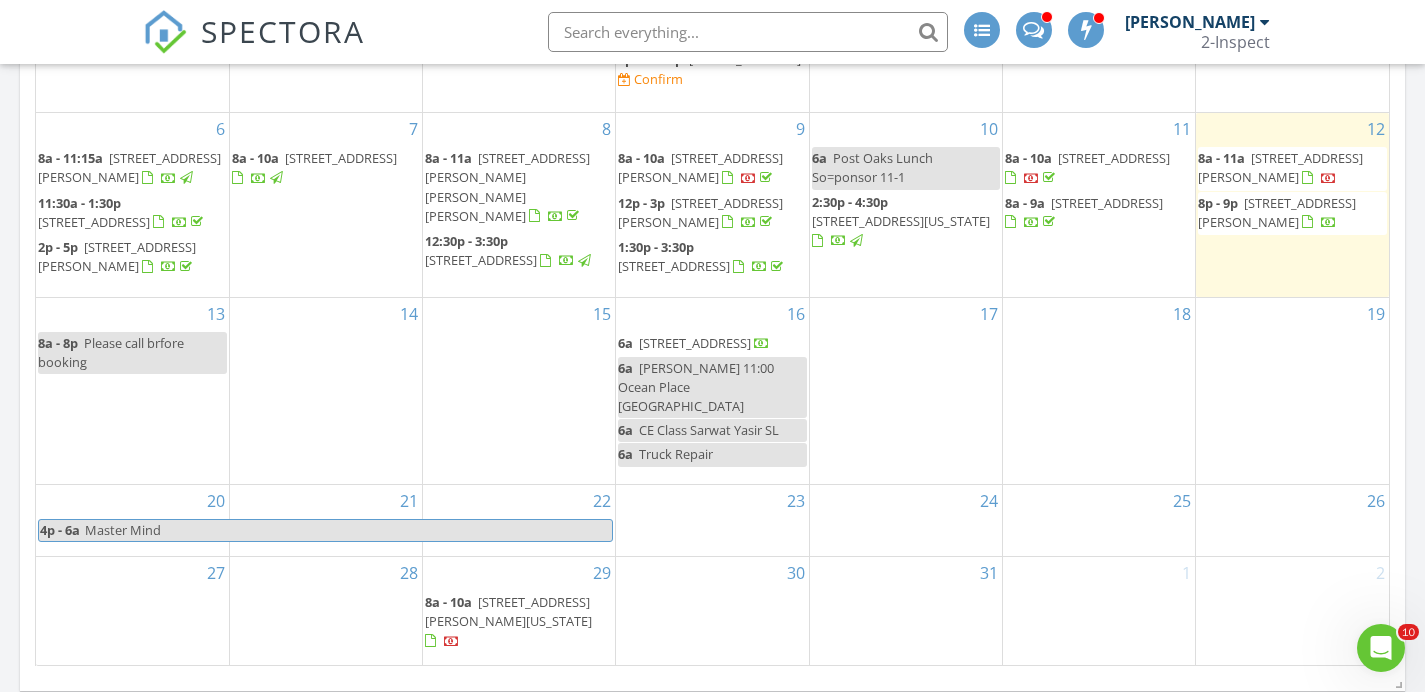 click on "2714 Cypress Point Dr, Missouri City 77459" at bounding box center [901, 221] 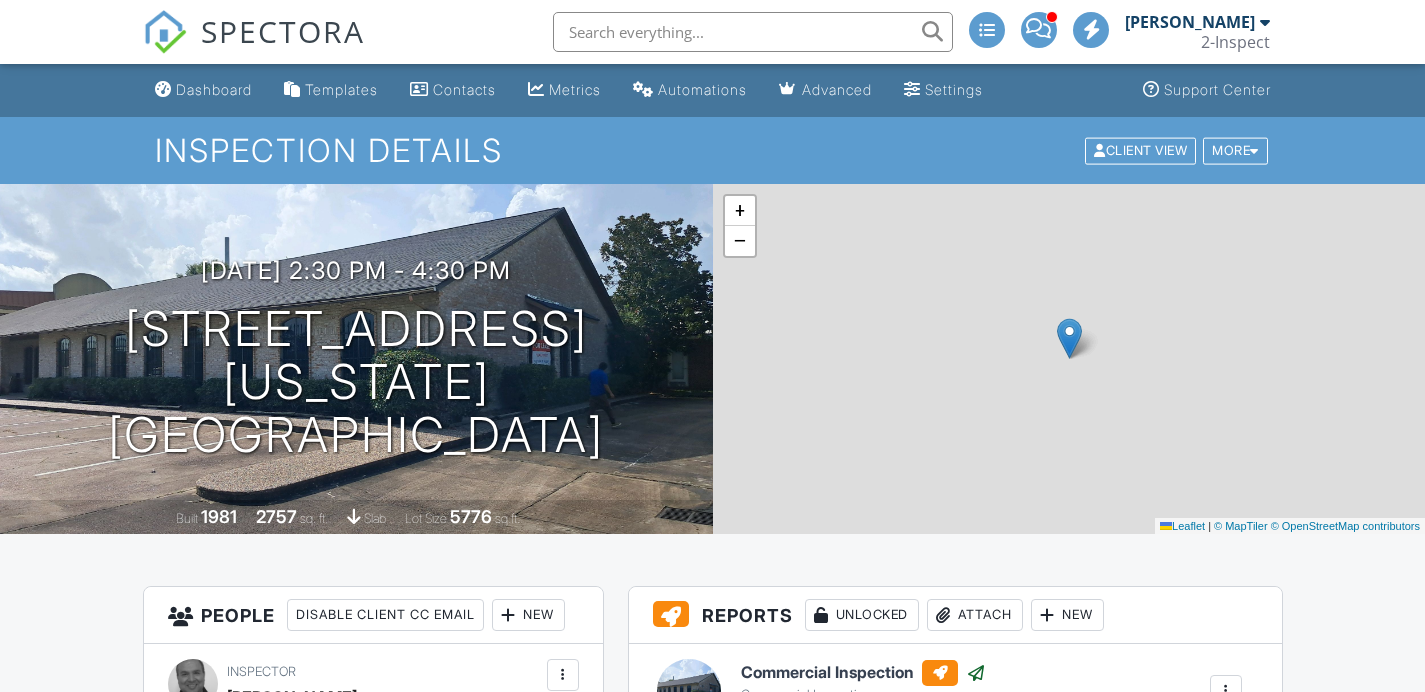 scroll, scrollTop: 71, scrollLeft: 0, axis: vertical 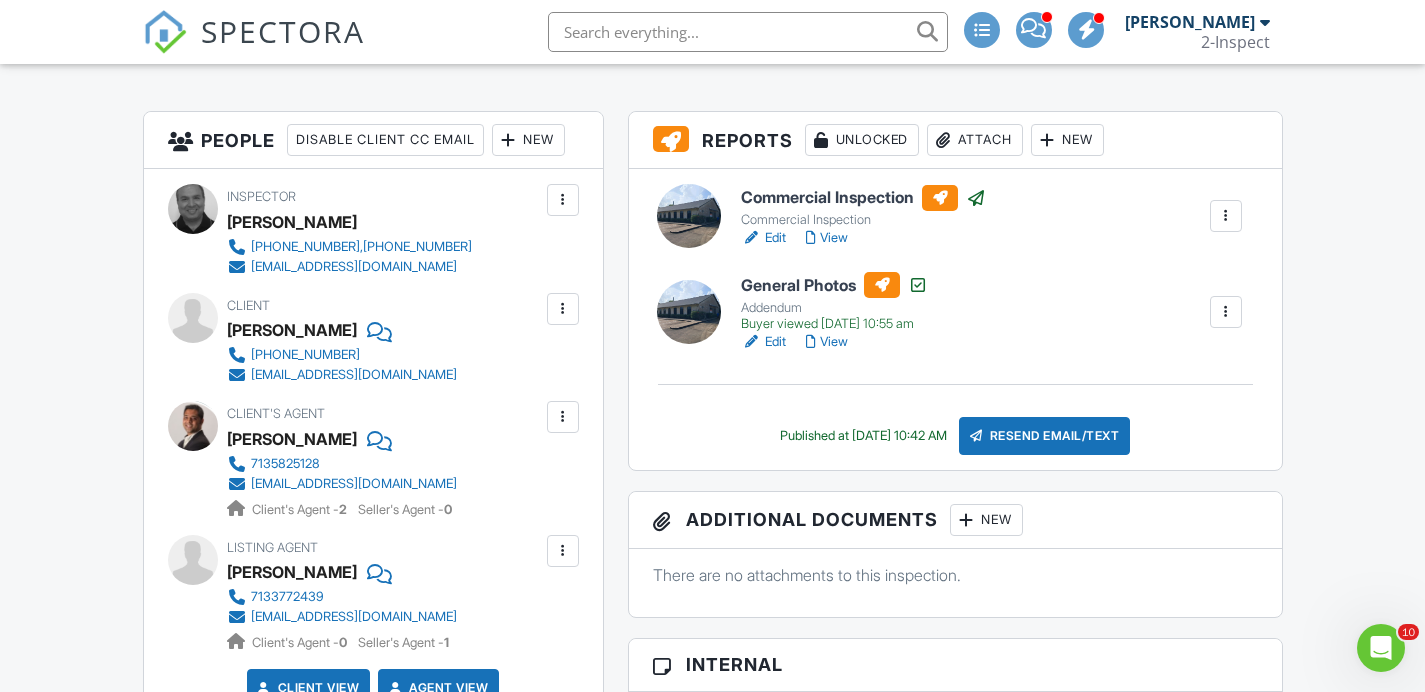click on "View" at bounding box center (827, 238) 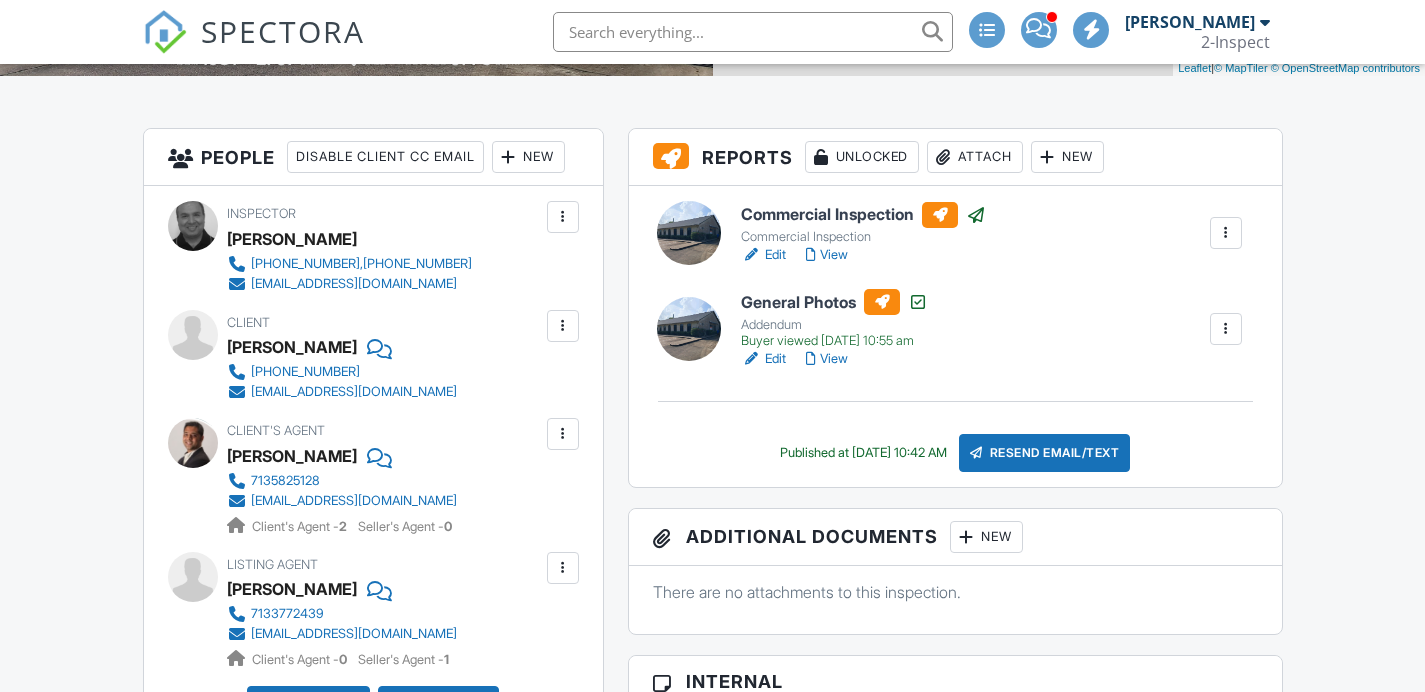 click on "Commercial Inspection
Commercial Inspection
Edit
View
Copy
View Log
RRB Log
Delete
General Photos
Addendum
Buyer viewed 07/11/2025 10:55 am
Edit
View
Copy
View Log
RRB Log
Delete
Published at 07/11/2025 10:42 AM
Resend Email/Text" at bounding box center (955, 336) 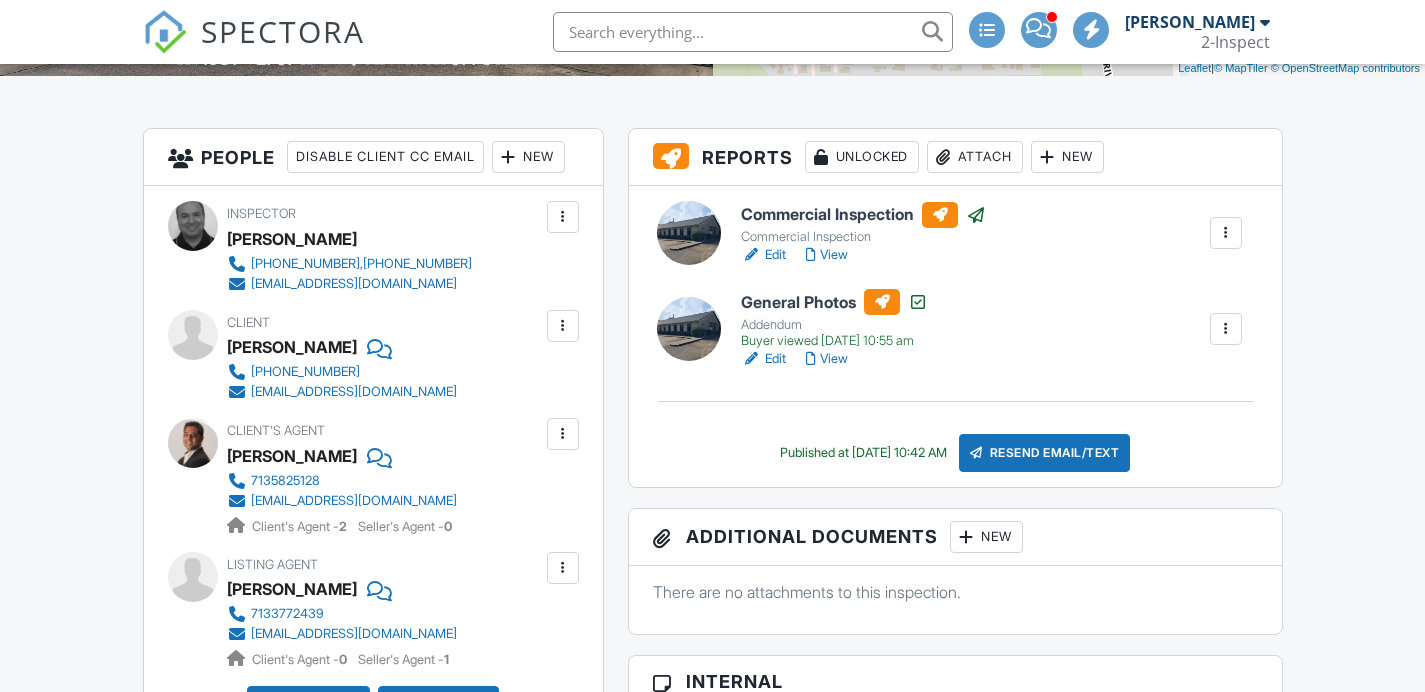 scroll, scrollTop: 458, scrollLeft: 0, axis: vertical 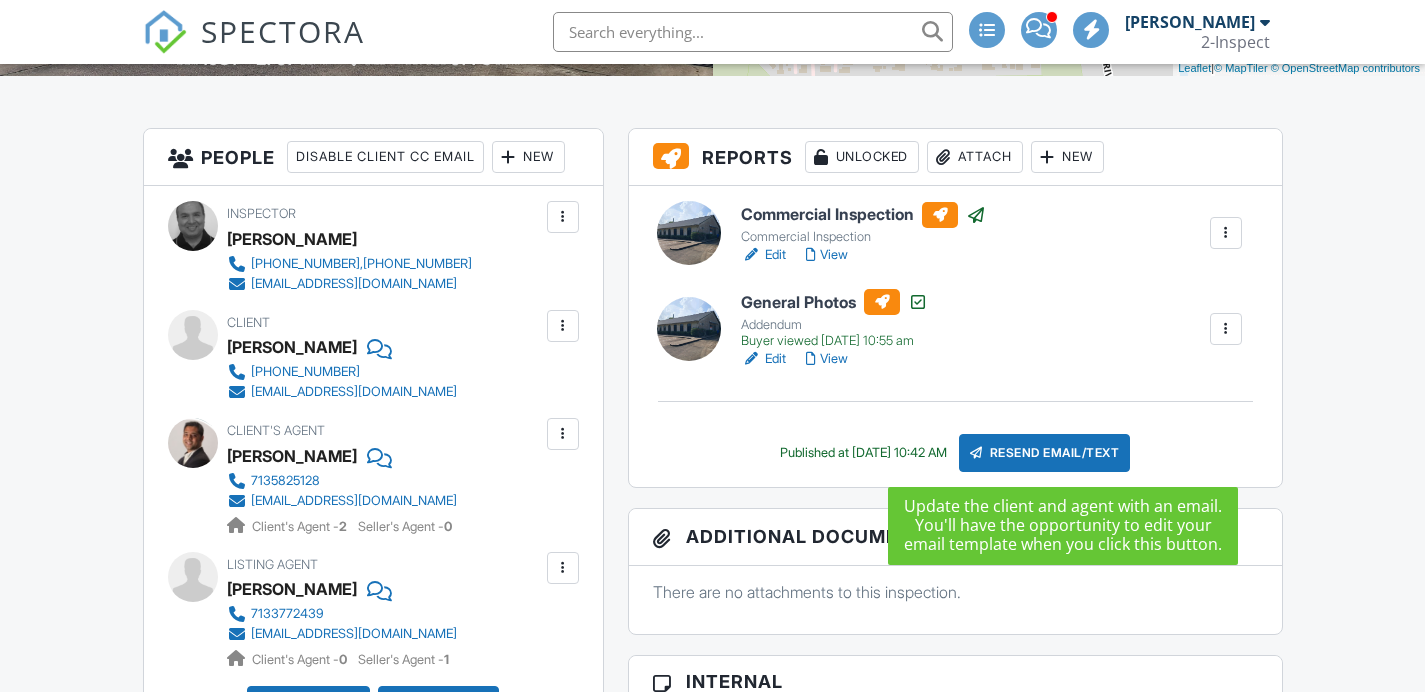 click on "Resend Email/Text" at bounding box center [1045, 453] 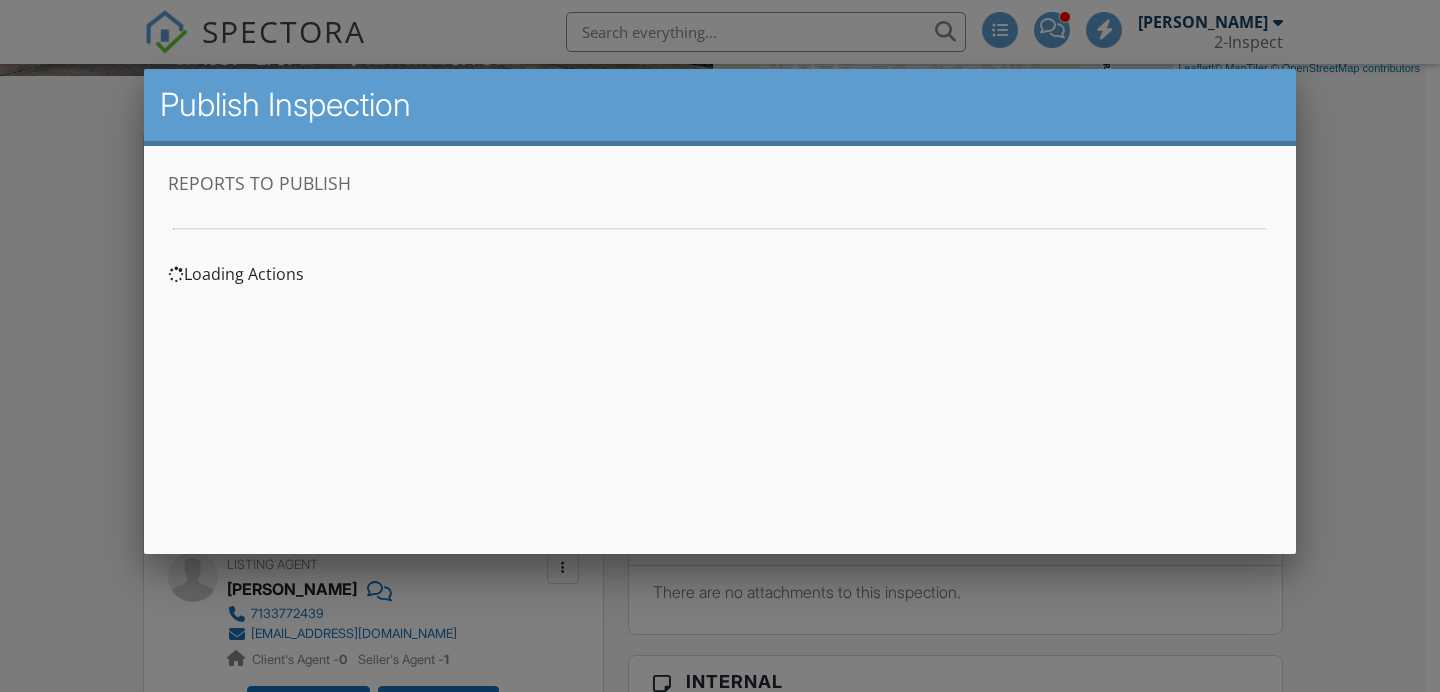 scroll, scrollTop: 0, scrollLeft: 0, axis: both 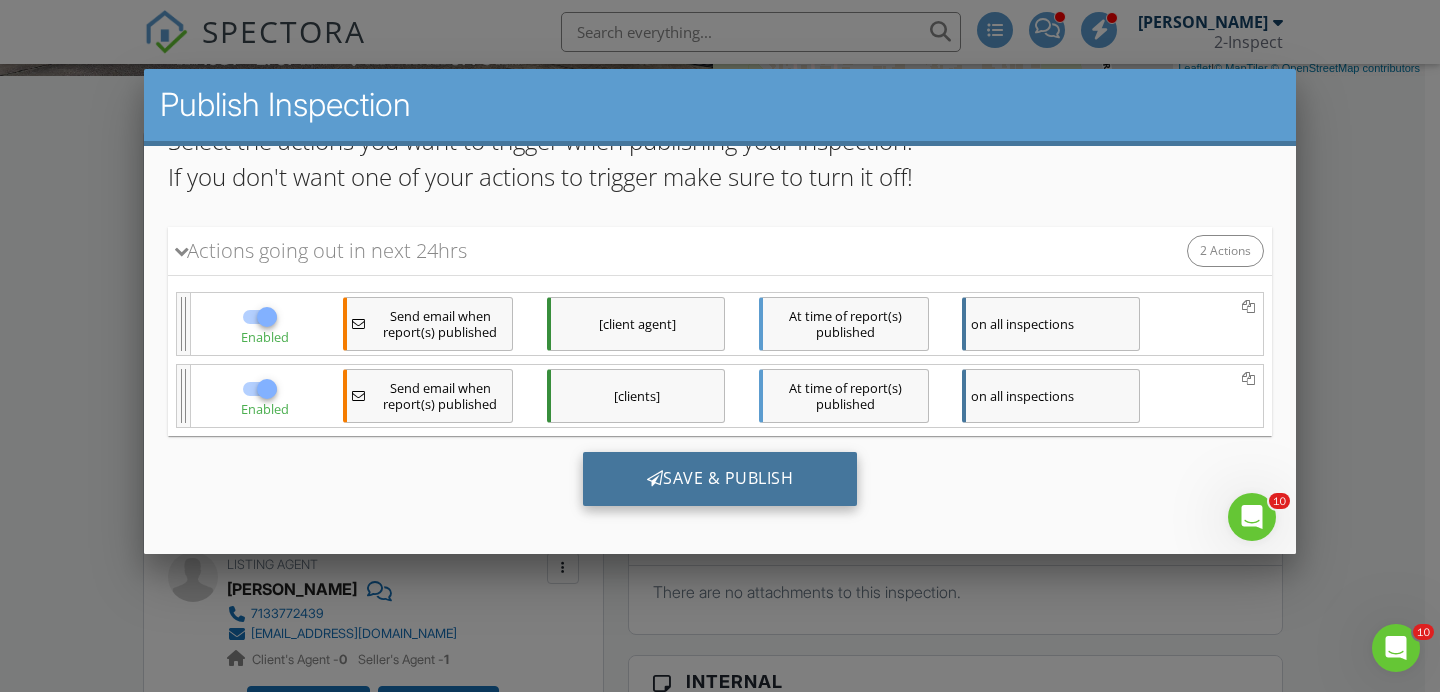 click on "Save & Publish" at bounding box center (720, 479) 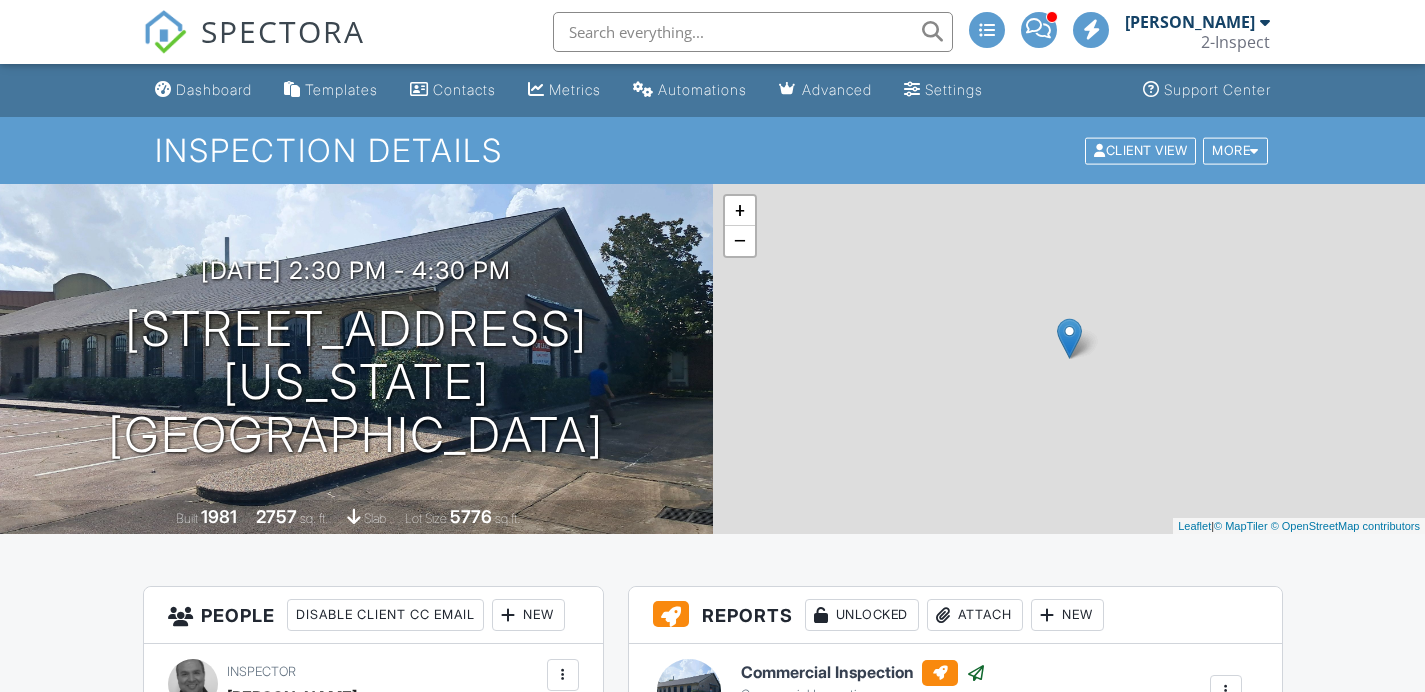 scroll, scrollTop: 0, scrollLeft: 0, axis: both 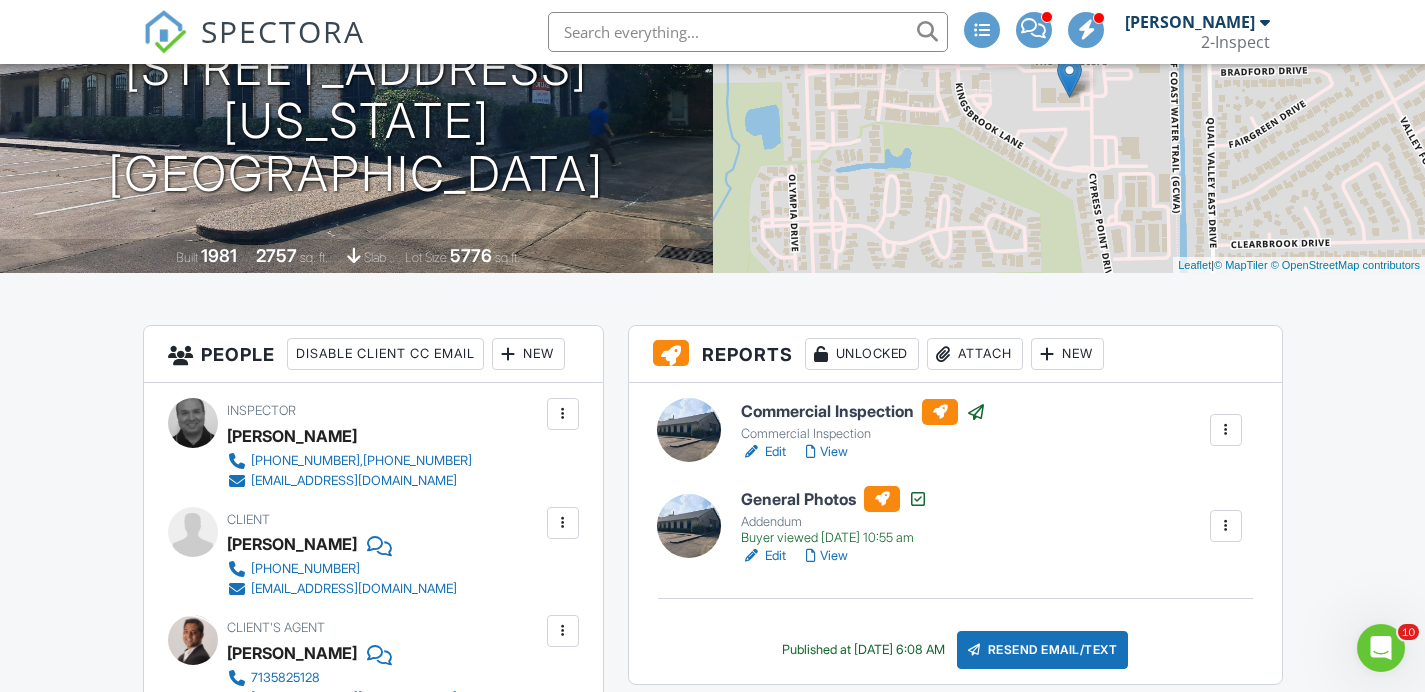 click on "View" at bounding box center [827, 452] 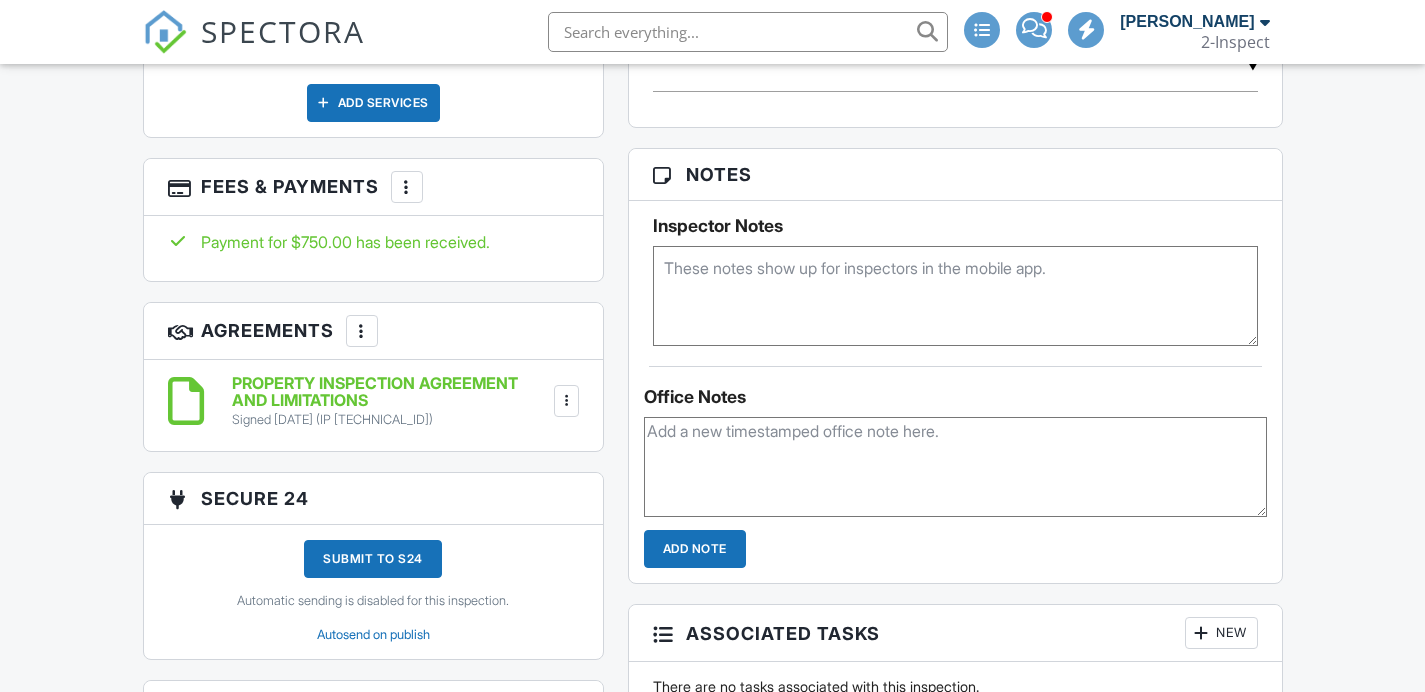 scroll, scrollTop: 1387, scrollLeft: 0, axis: vertical 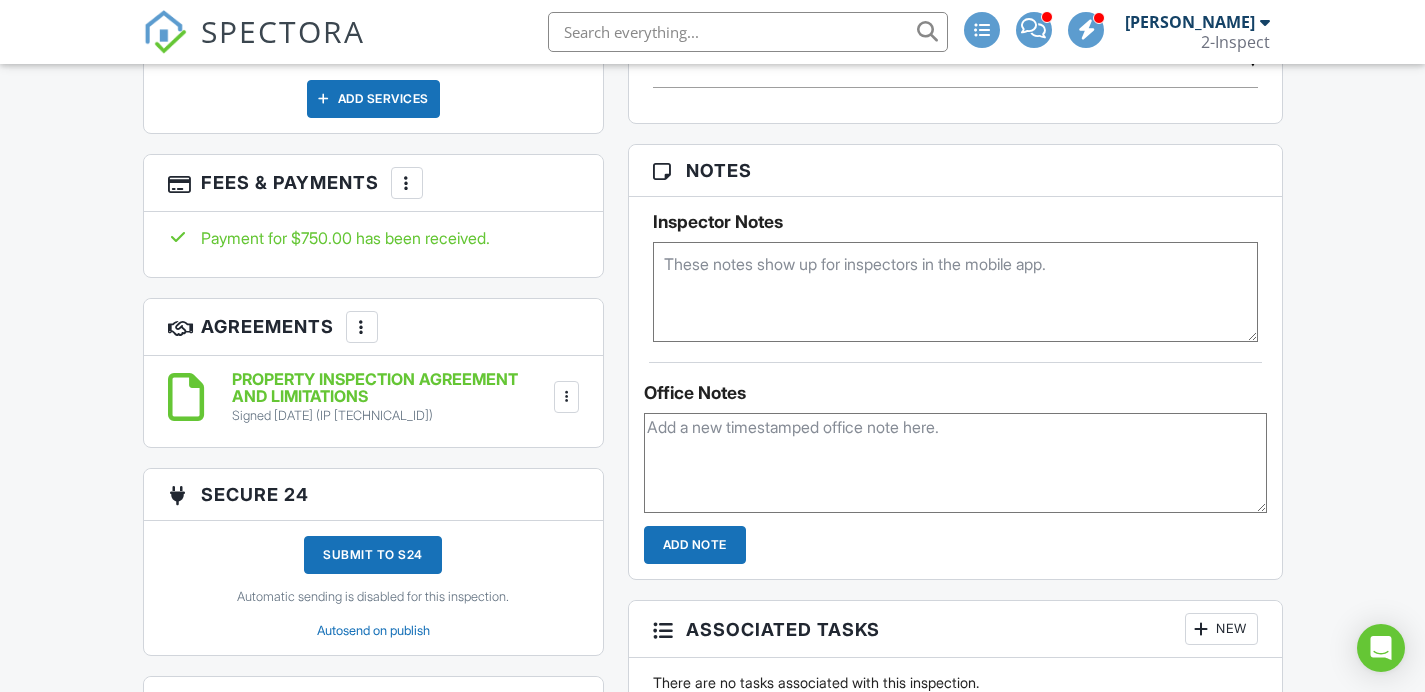click at bounding box center (407, 183) 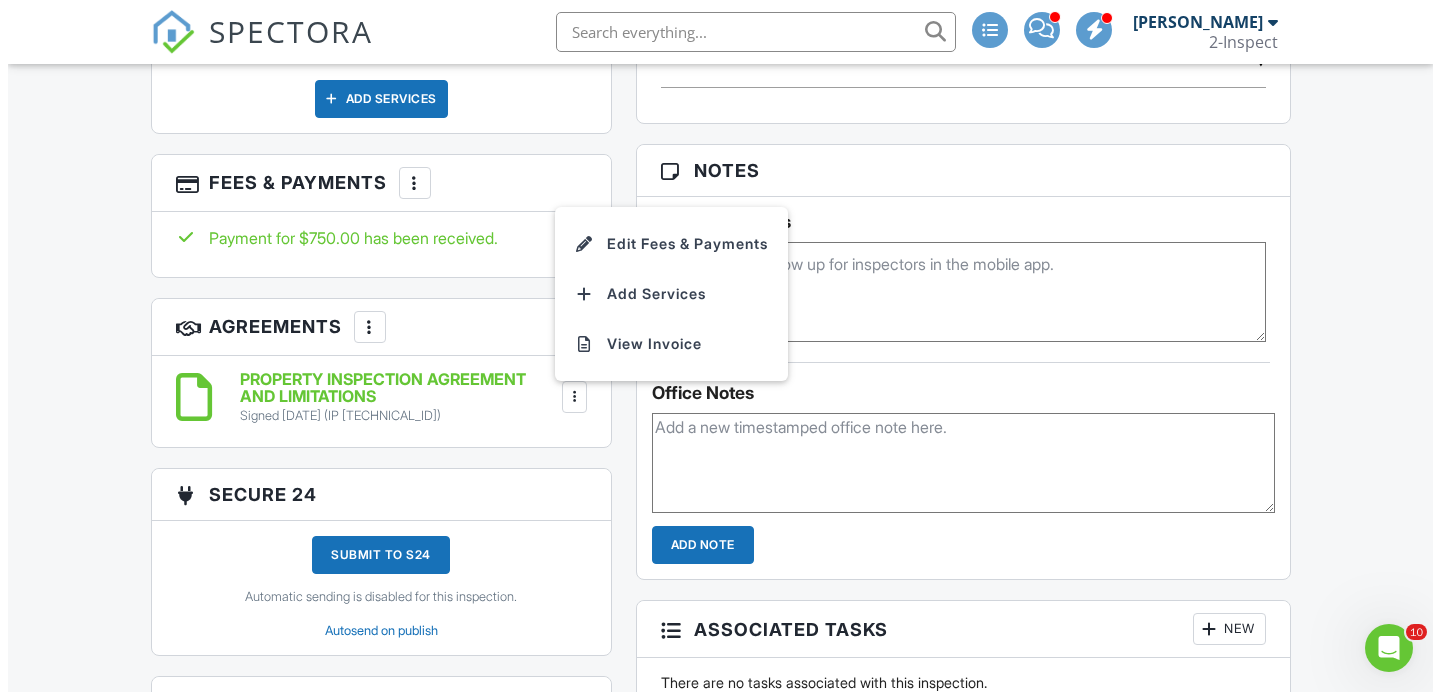 scroll, scrollTop: 0, scrollLeft: 0, axis: both 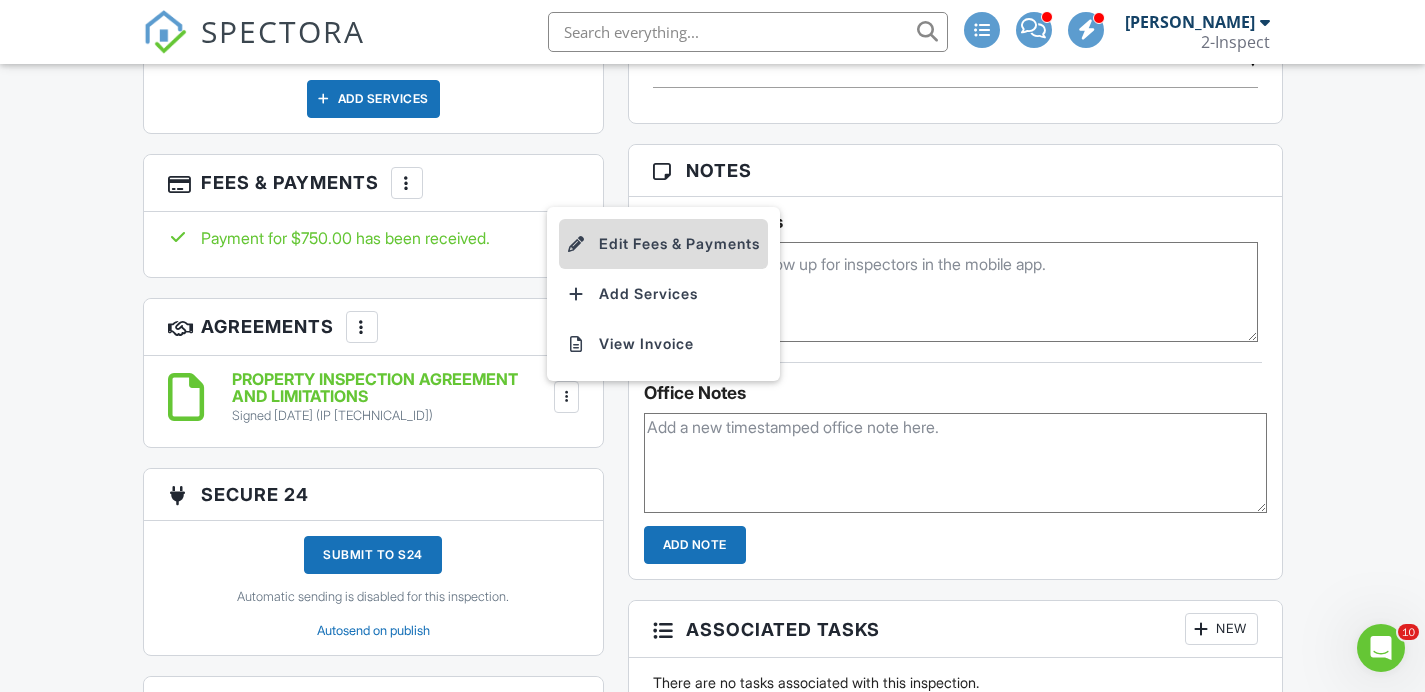 click on "Edit Fees & Payments" at bounding box center [663, 244] 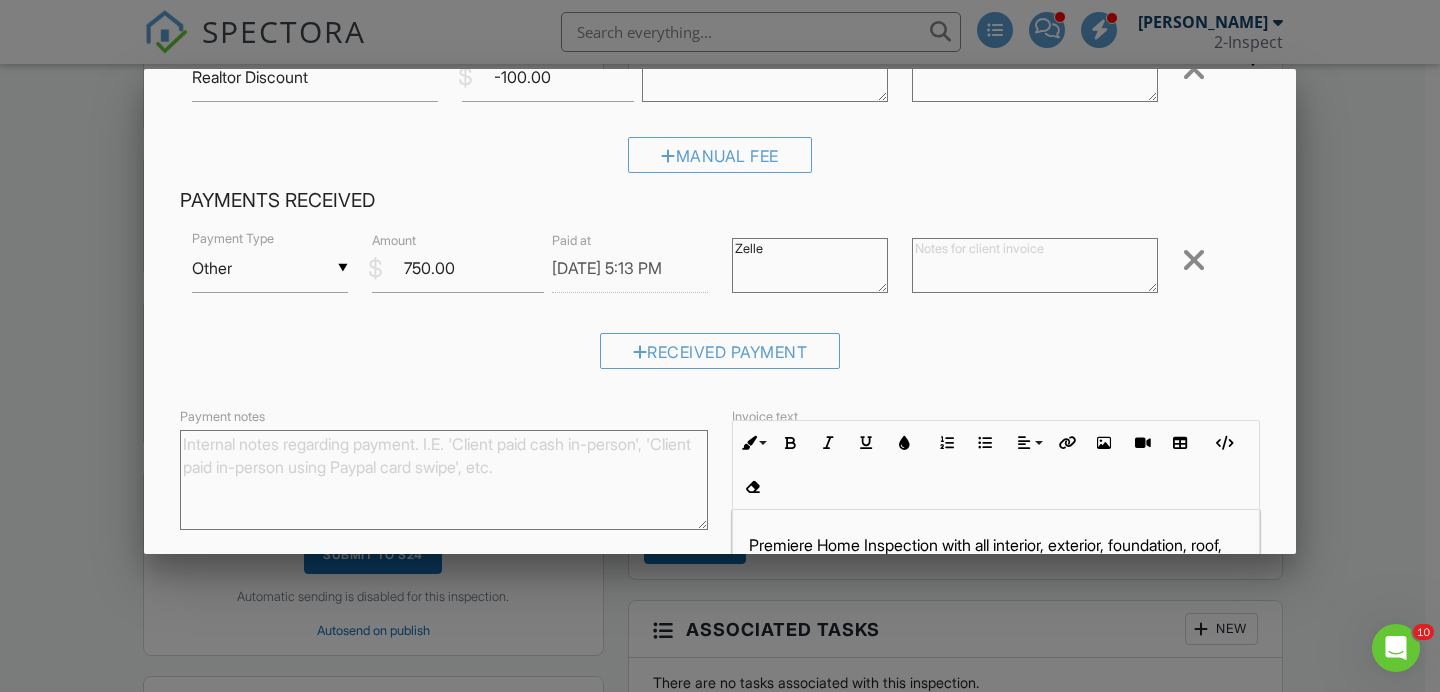 scroll, scrollTop: 285, scrollLeft: 0, axis: vertical 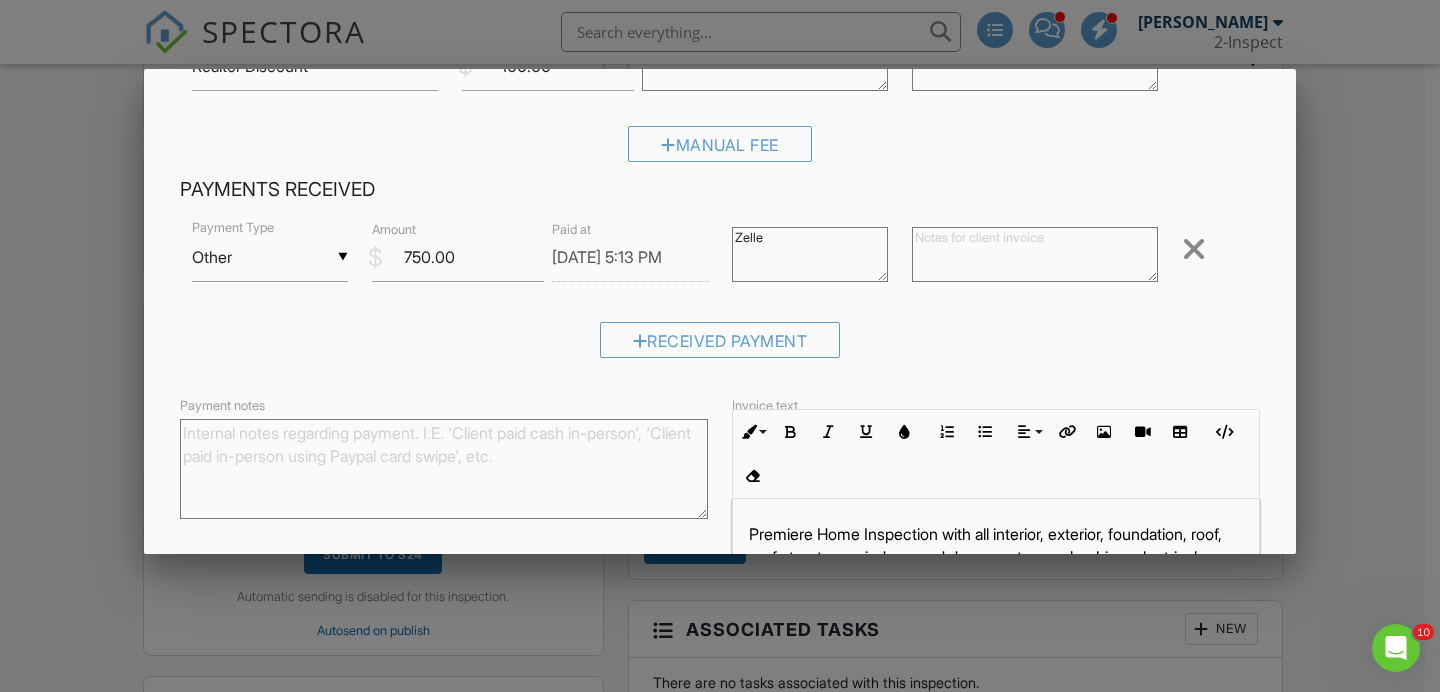 click at bounding box center (1035, 254) 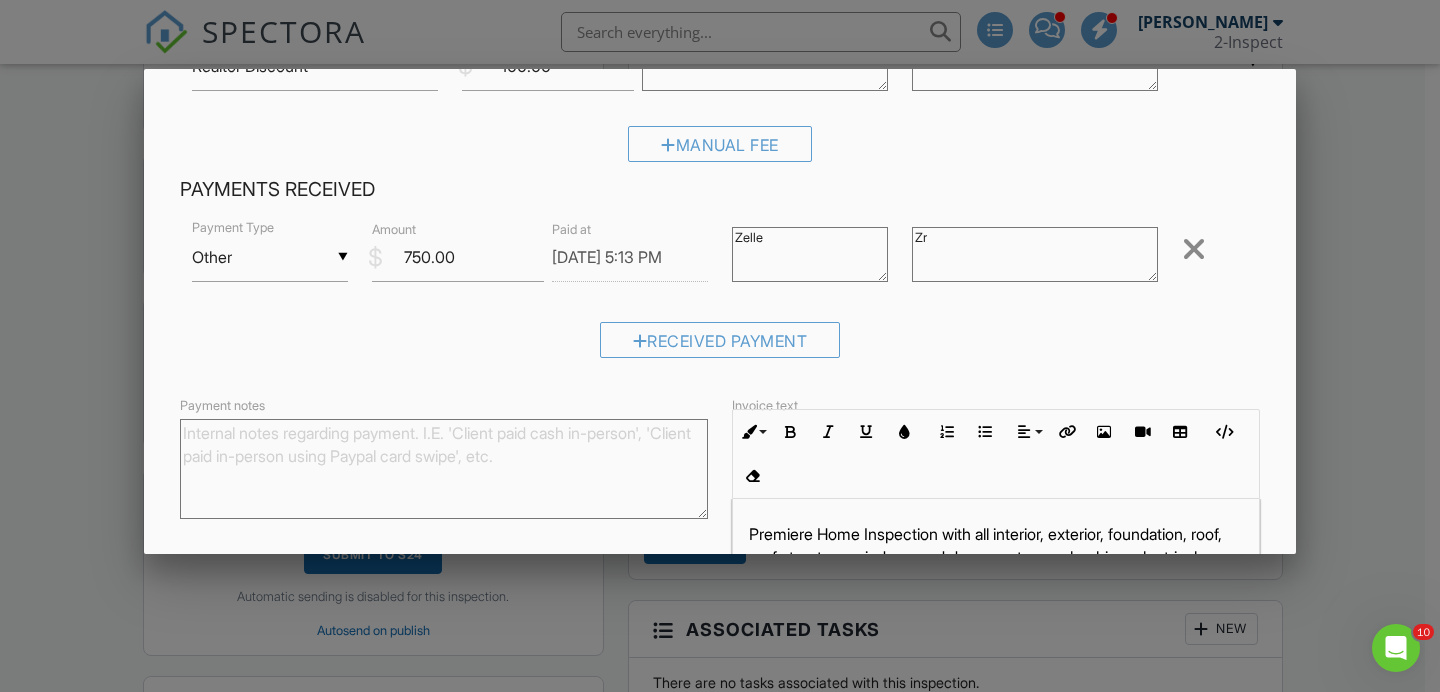 type on "Z" 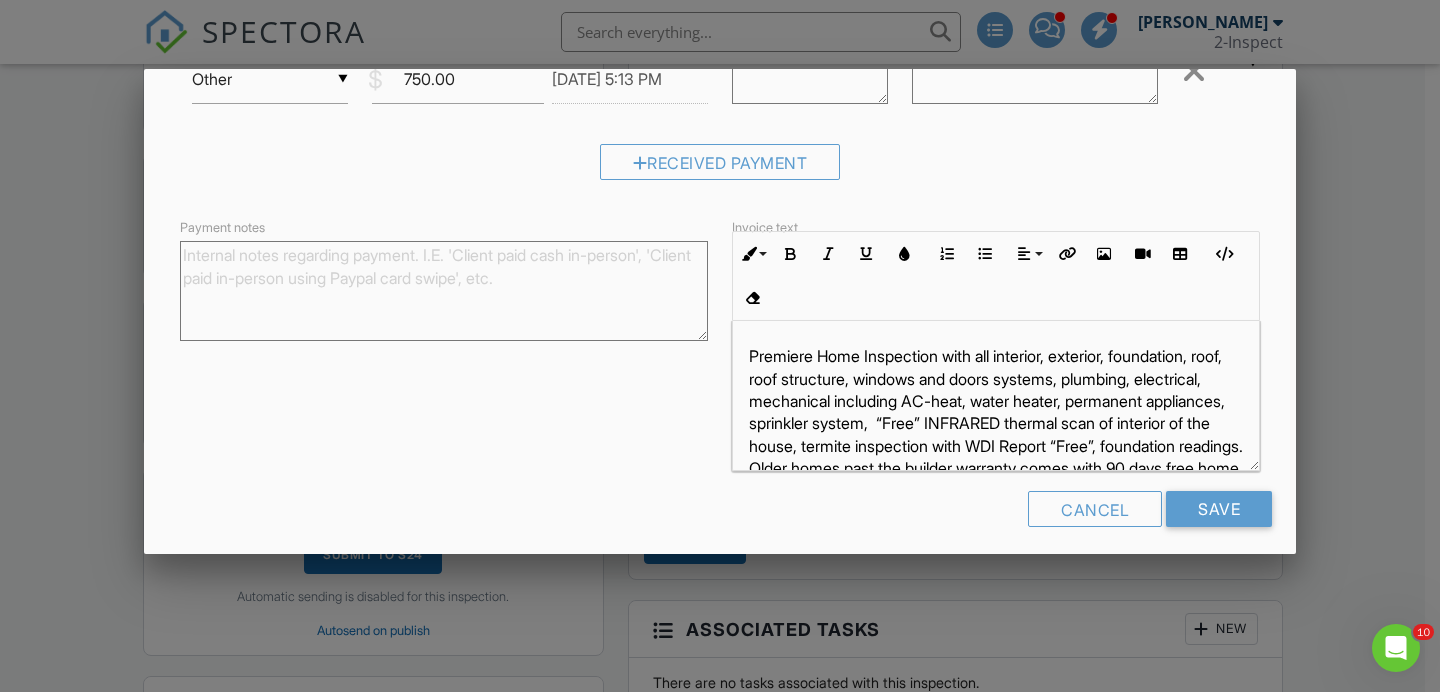 scroll, scrollTop: 475, scrollLeft: 0, axis: vertical 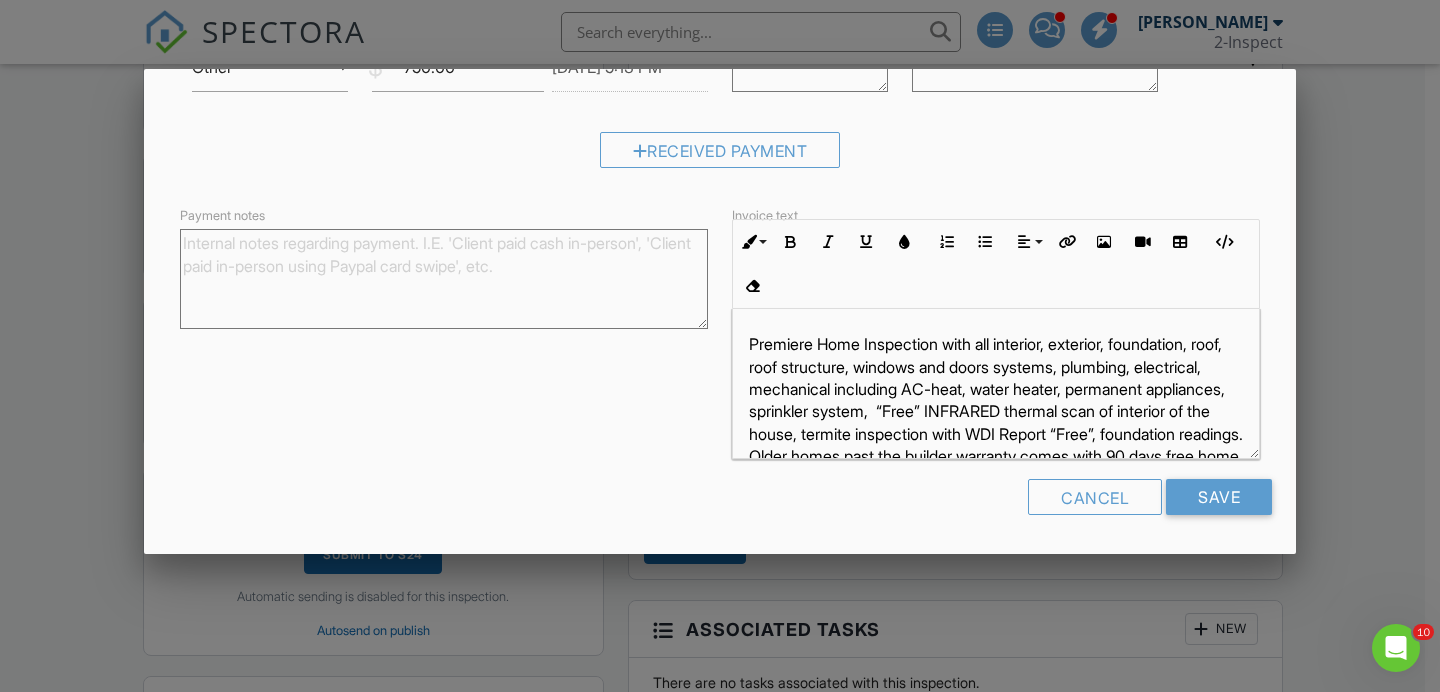 type on "Zelle" 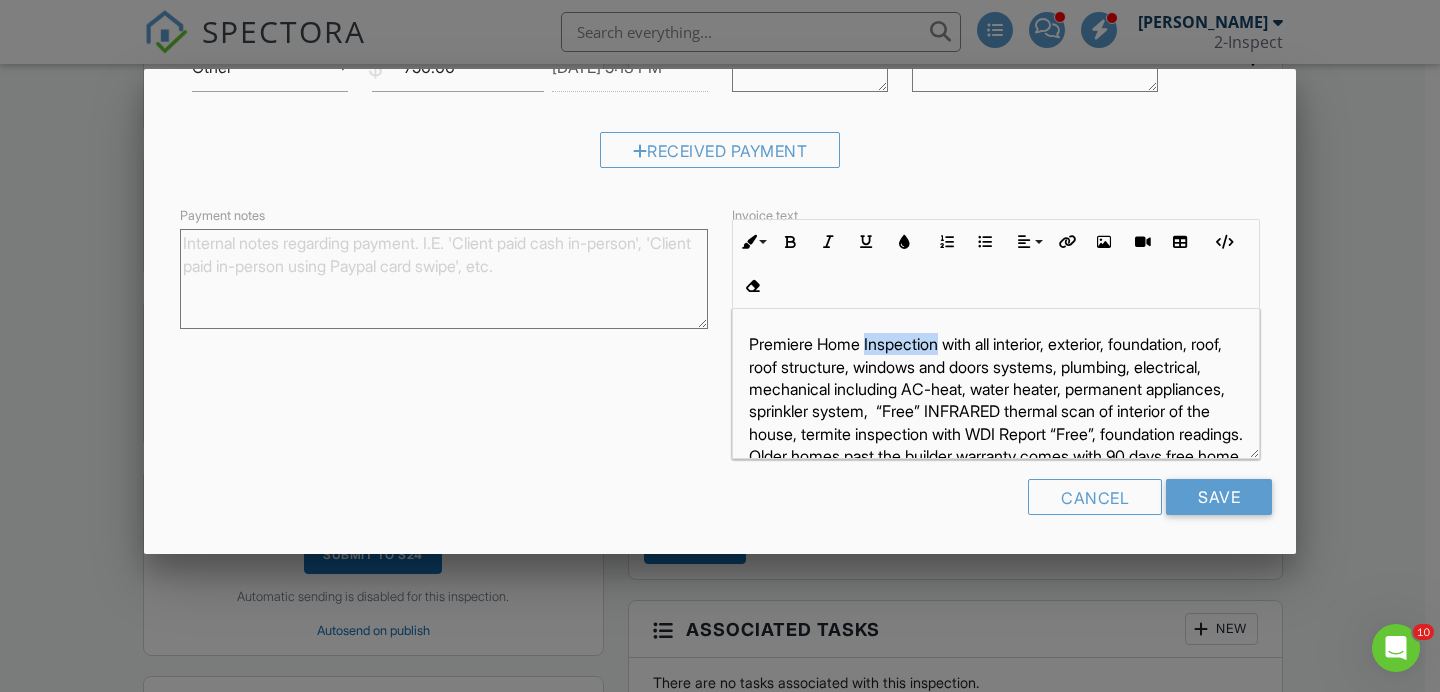 click on "Premiere Home Inspection with all interior, exterior, foundation, roof, roof structure, windows and doors systems, plumbing, electrical, mechanical including AC-heat, water heater, permanent appliances, sprinkler system,  “Free” INFRARED thermal scan of interior of the house, termite inspection with WDI Report “Free”, foundation readings. Older homes past the builder warranty comes with 90 days free home warranty, 90 days free termite warranty, 5 years platinum roof warranty, recall check, concierge utility setup. Please call RWS [PHONE_NUMBER] for warranty information." at bounding box center (996, 434) 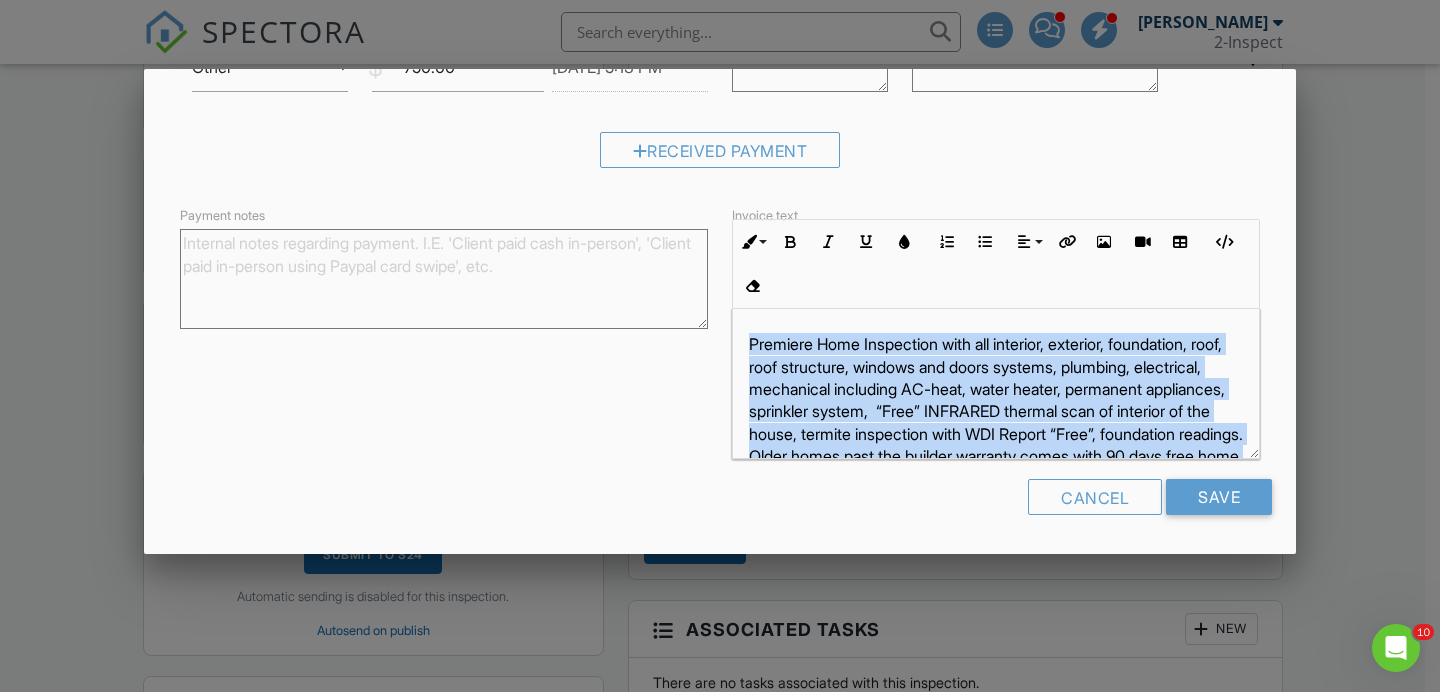 click on "Premiere Home Inspection with all interior, exterior, foundation, roof, roof structure, windows and doors systems, plumbing, electrical, mechanical including AC-heat, water heater, permanent appliances, sprinkler system,  “Free” INFRARED thermal scan of interior of the house, termite inspection with WDI Report “Free”, foundation readings. Older homes past the builder warranty comes with 90 days free home warranty, 90 days free termite warranty, 5 years platinum roof warranty, recall check, concierge utility setup. Please call RWS [PHONE_NUMBER] for warranty information." at bounding box center (996, 434) 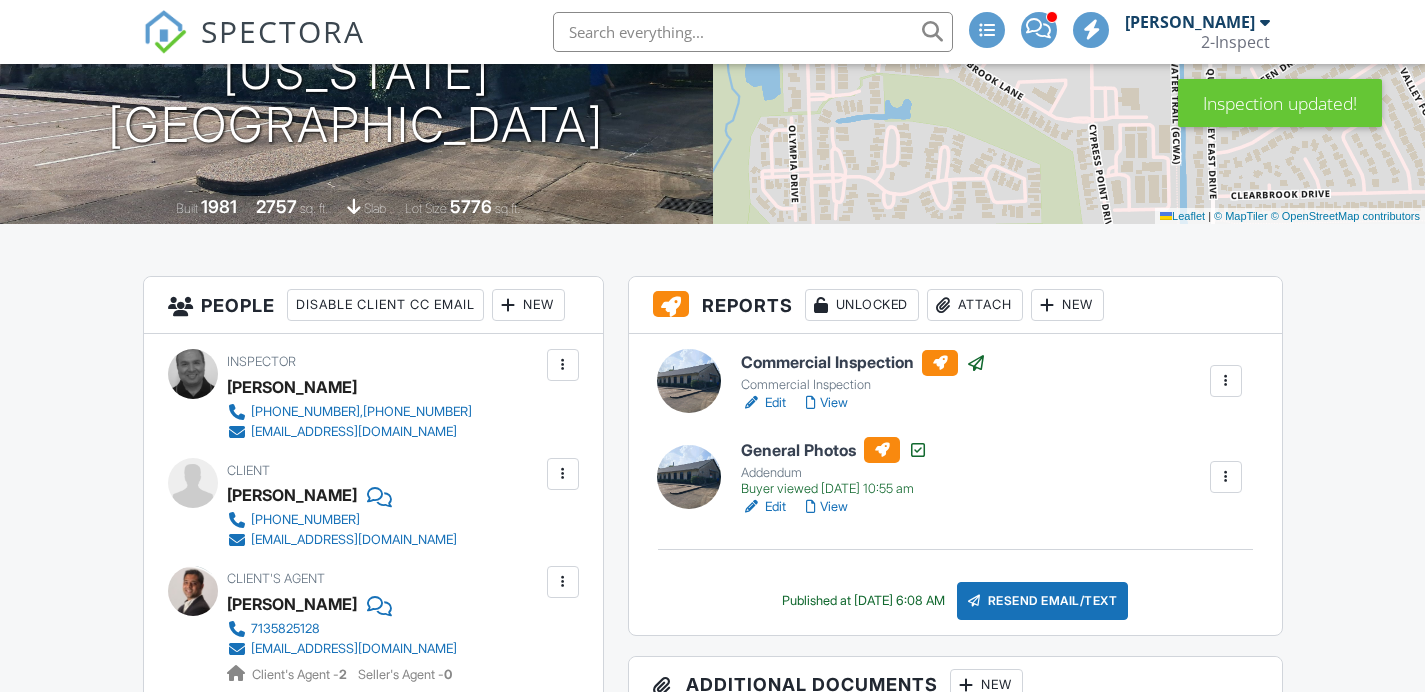 scroll, scrollTop: 310, scrollLeft: 0, axis: vertical 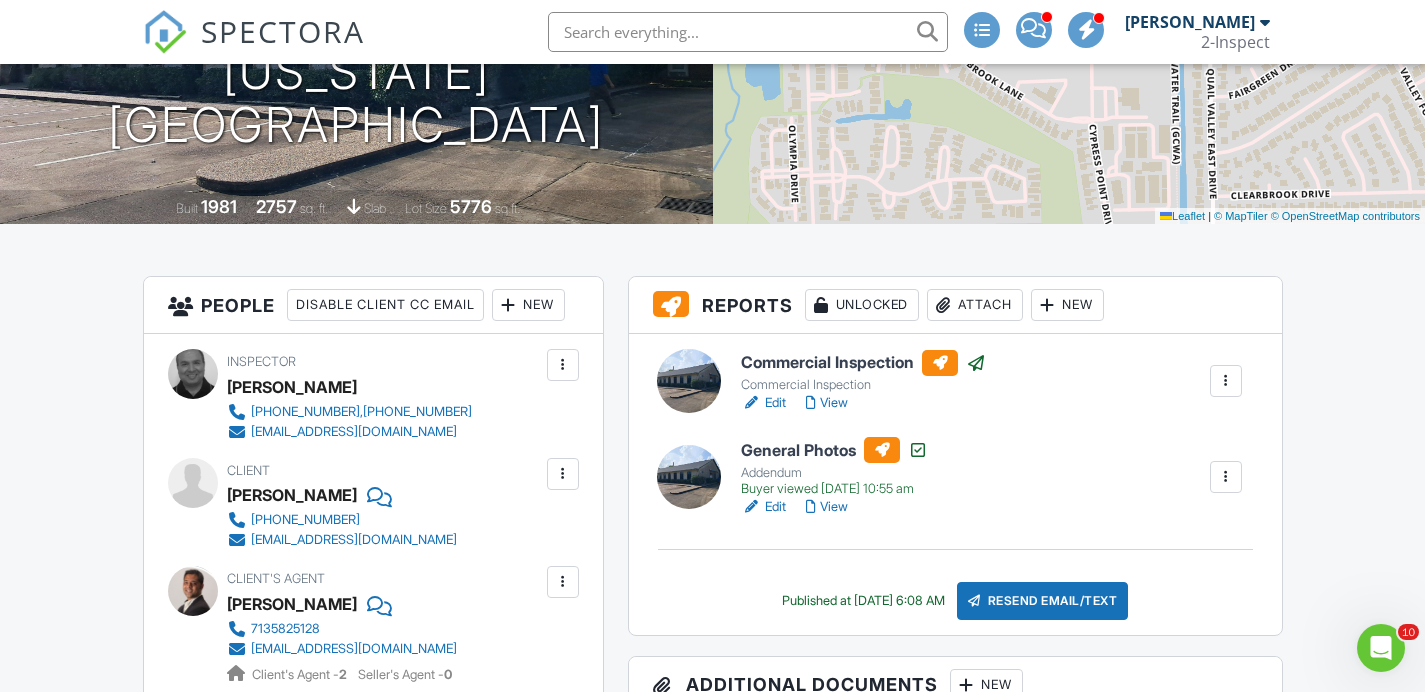 click on "View" at bounding box center (827, 403) 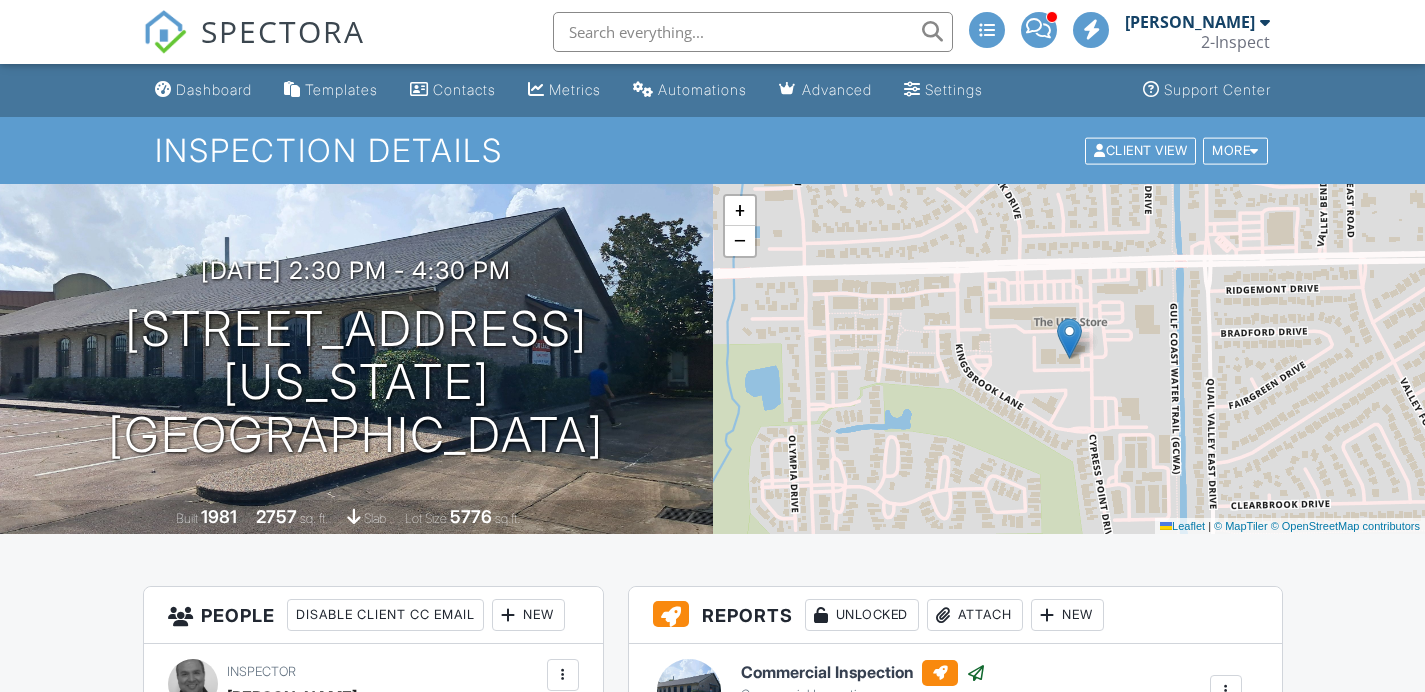 scroll, scrollTop: 535, scrollLeft: 0, axis: vertical 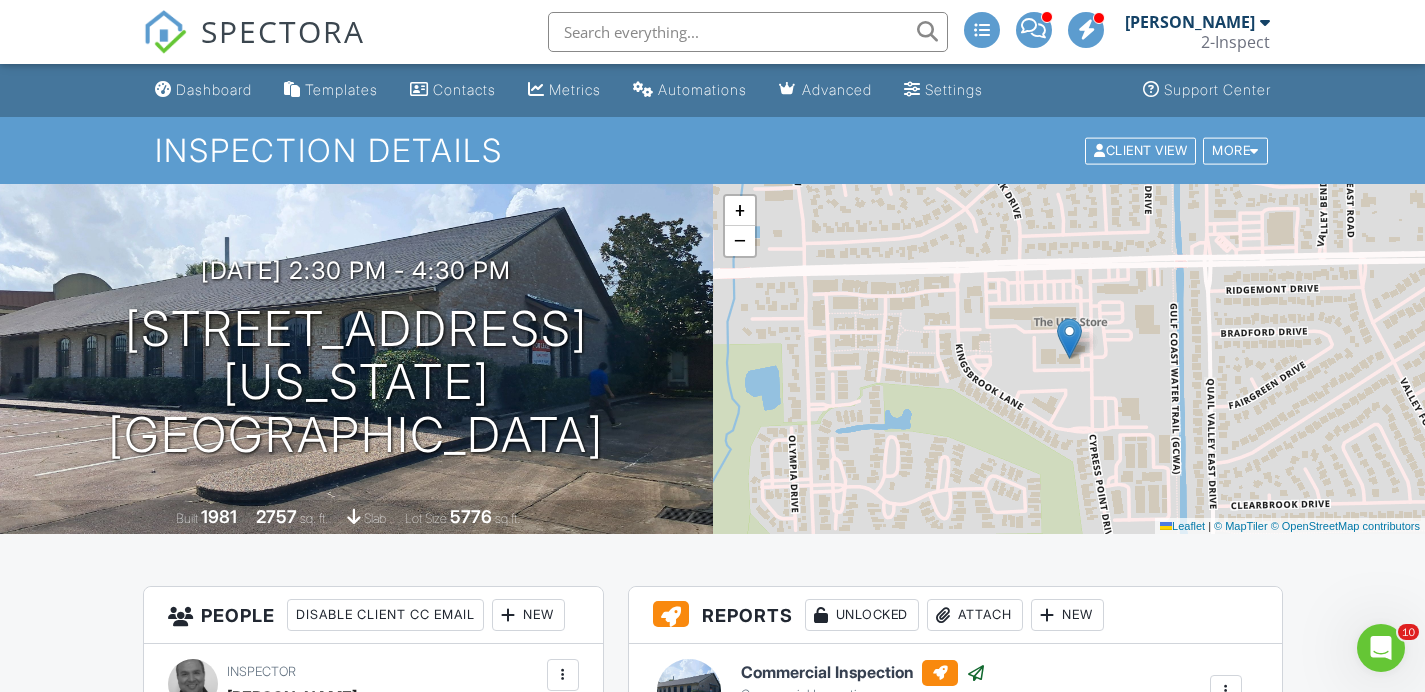 click on "07/10/2025  2:30 pm
- 4:30 pm
2714 Cypress Point Dr
Missouri City, TX 77459" at bounding box center [356, 359] 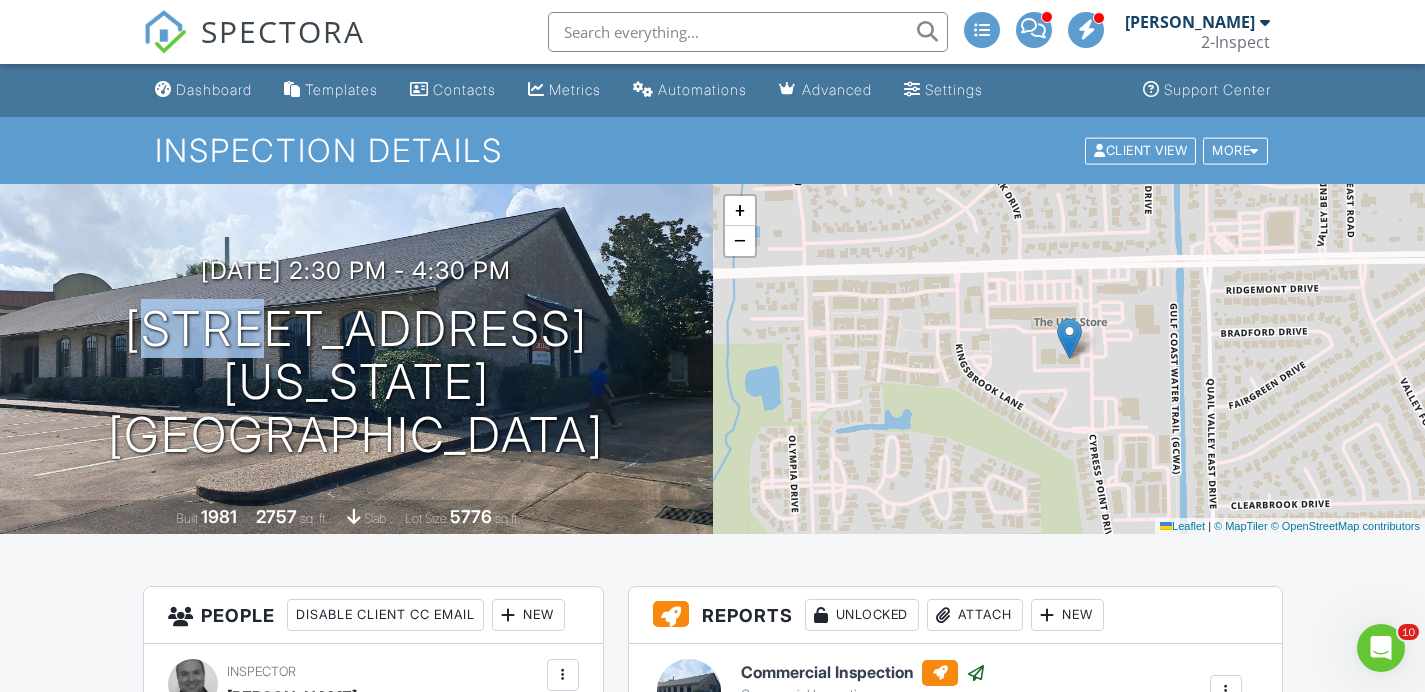 click on "07/10/2025  2:30 pm
- 4:30 pm
2714 Cypress Point Dr
Missouri City, TX 77459" at bounding box center (356, 359) 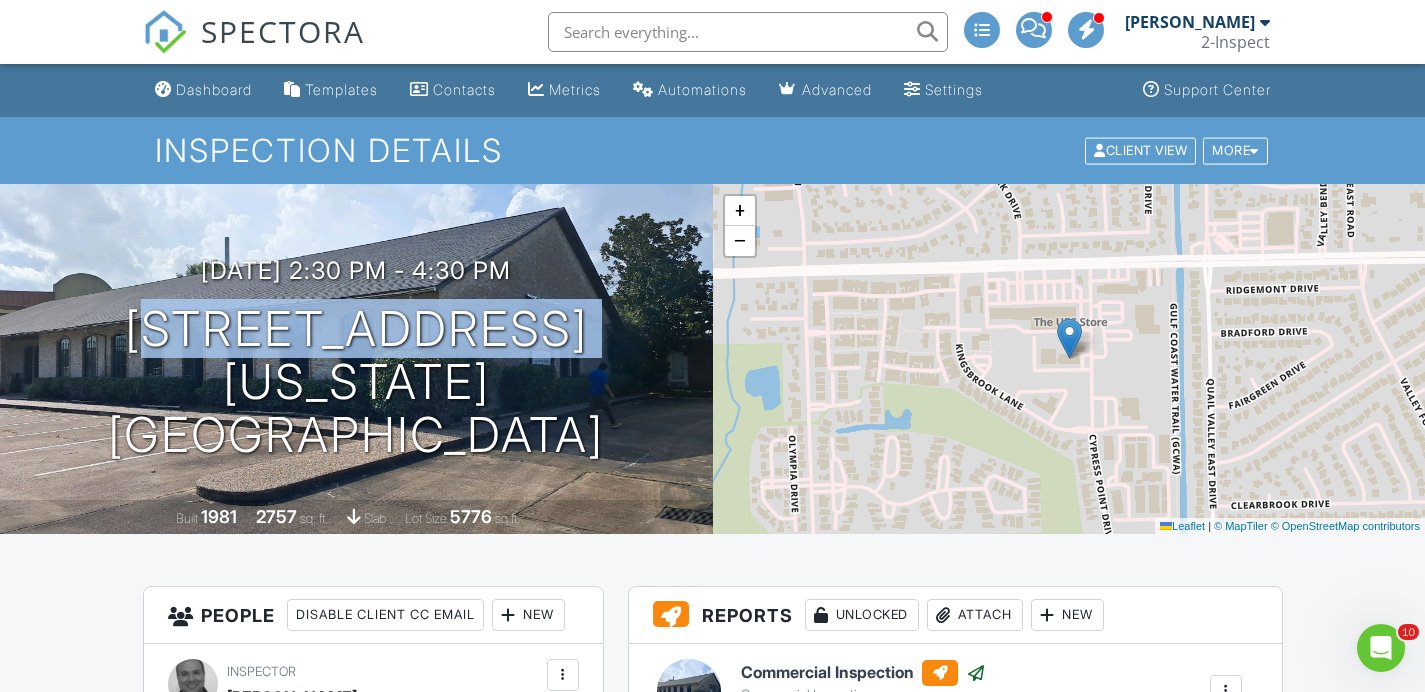 click on "07/10/2025  2:30 pm
- 4:30 pm
2714 Cypress Point Dr
Missouri City, TX 77459" at bounding box center (356, 359) 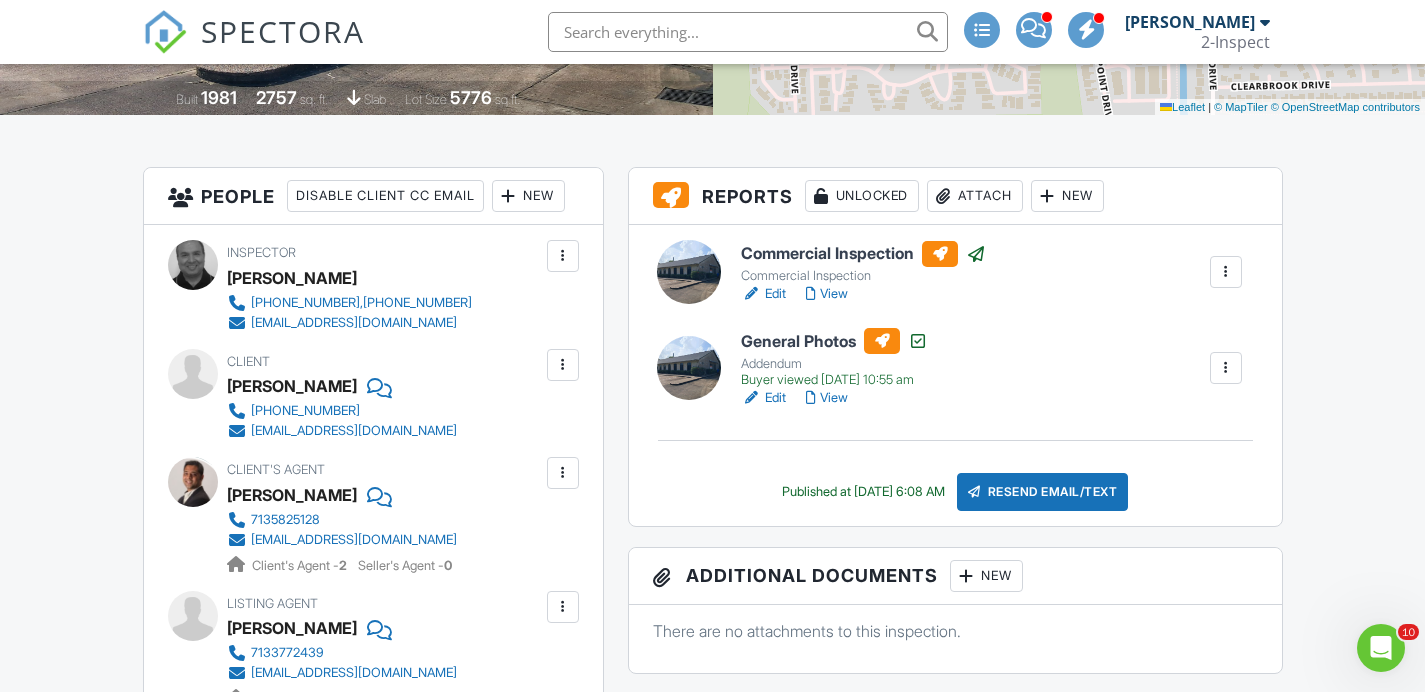 scroll, scrollTop: 422, scrollLeft: 0, axis: vertical 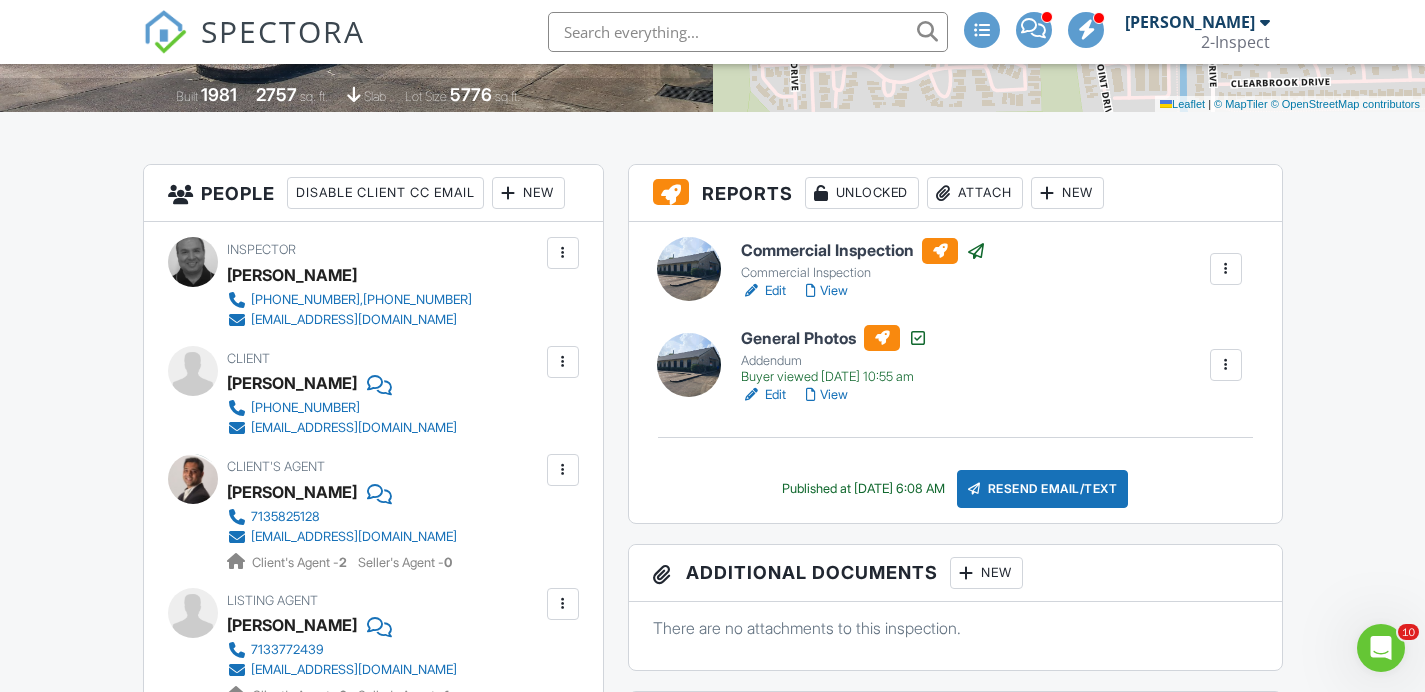 click on "Client
John Jacob
(832) 215-2955
johnmohanjacob@msn.com" at bounding box center [390, 392] 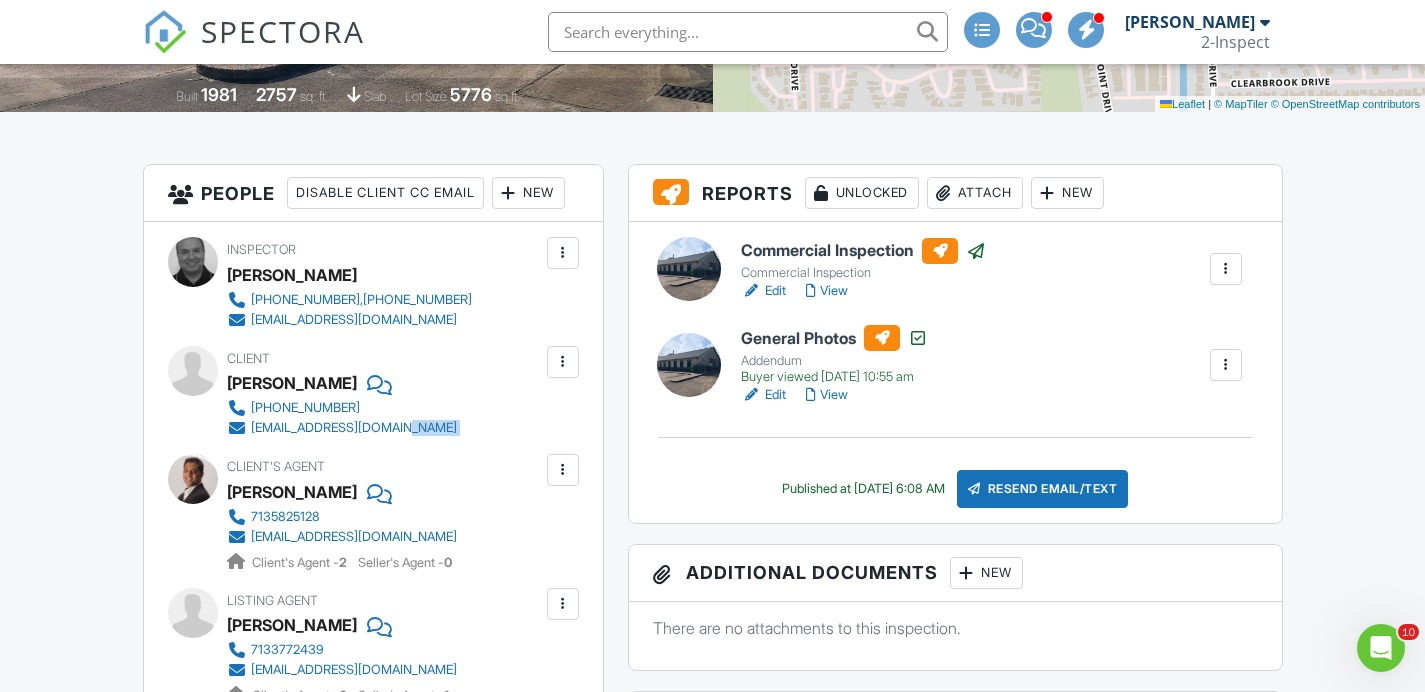 click on "Client
John Jacob
(832) 215-2955
johnmohanjacob@msn.com" at bounding box center [390, 392] 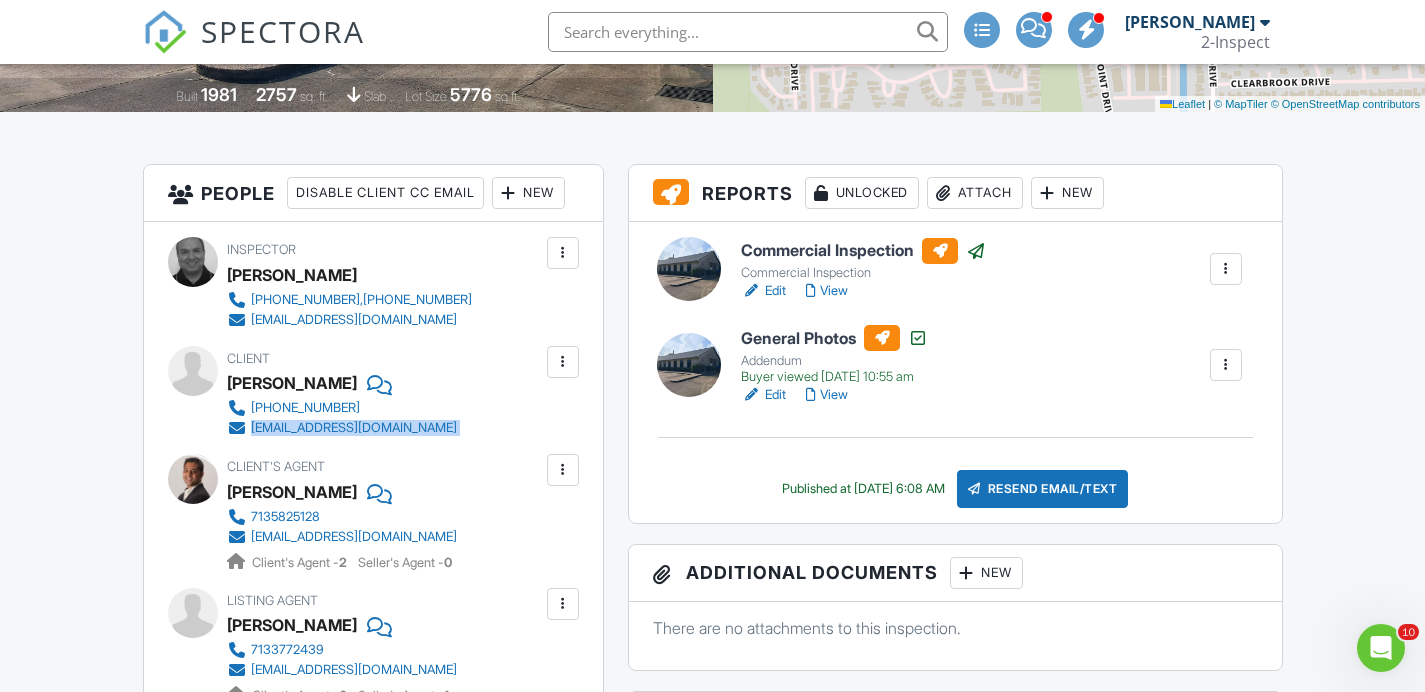 click on "Client
John Jacob
(832) 215-2955
johnmohanjacob@msn.com" at bounding box center (390, 392) 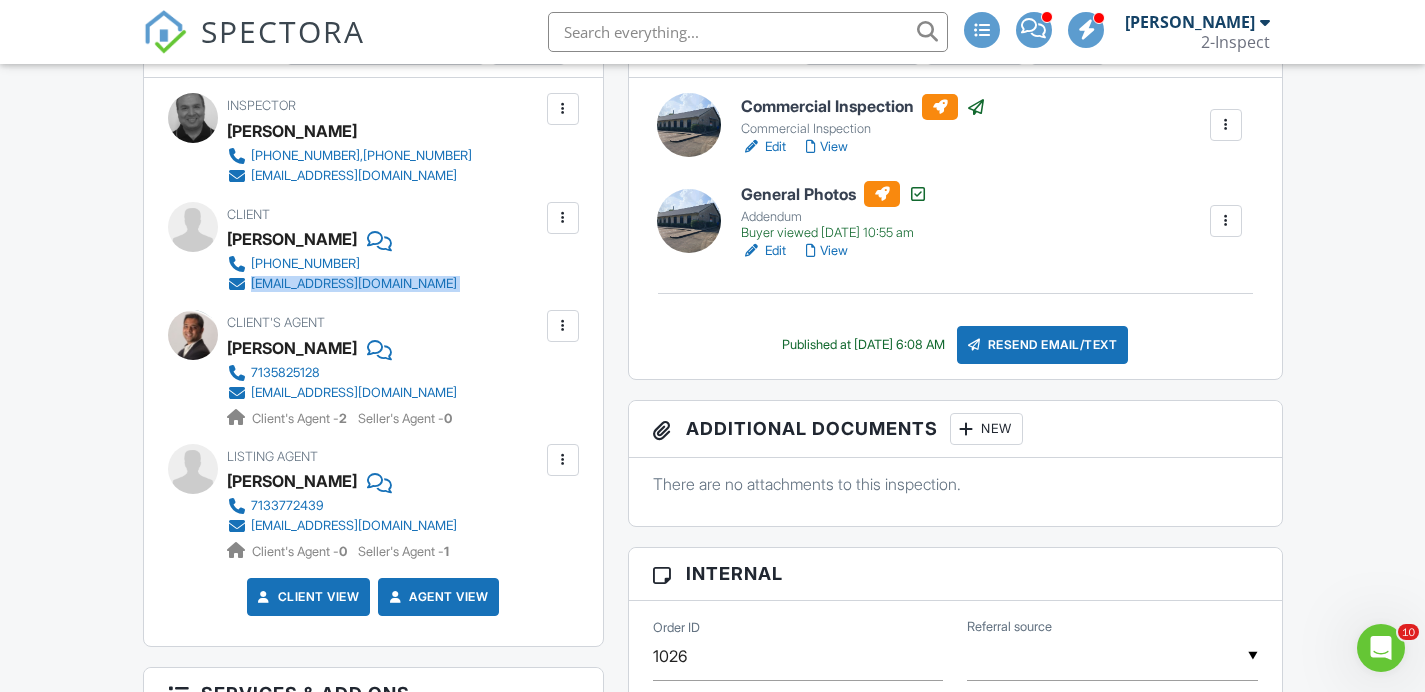 scroll, scrollTop: 584, scrollLeft: 0, axis: vertical 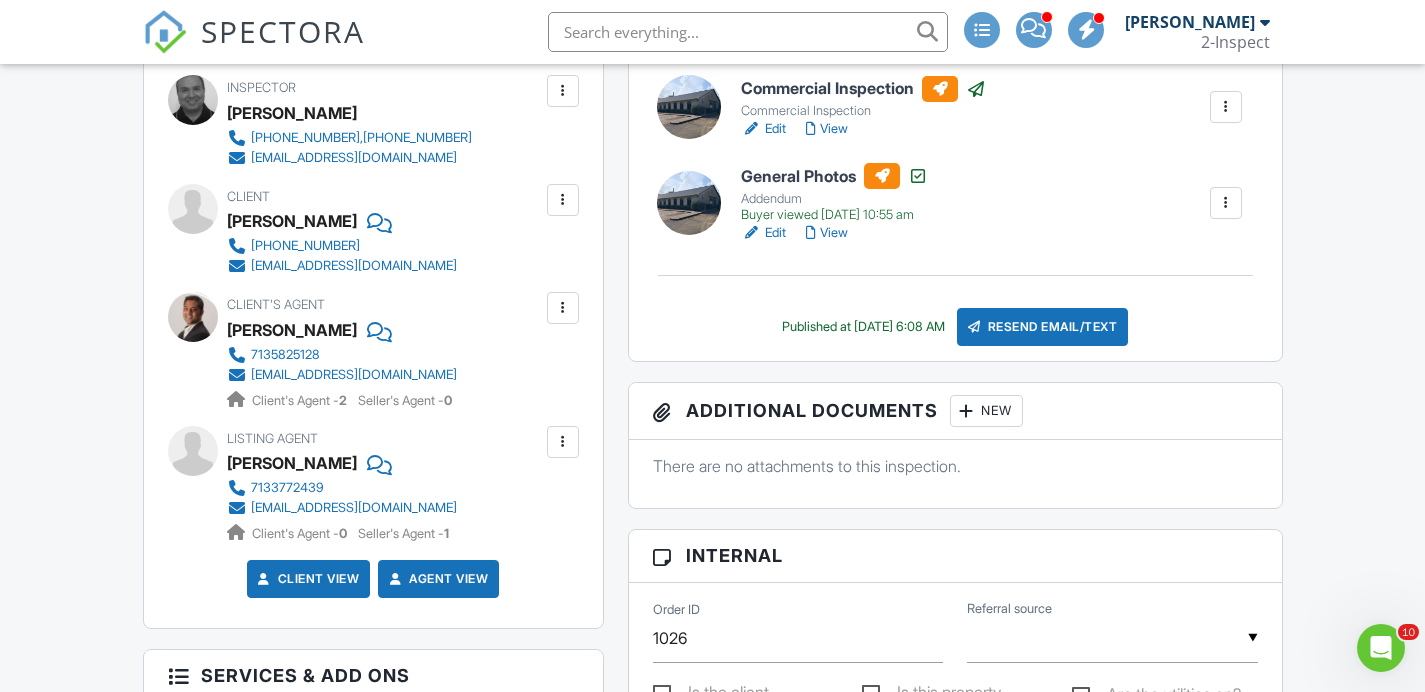 click on "Client's Agent
Mir Khan
7135825128
mir@vandytitle.com
Client's Agent -
2
Seller's Agent -
0" at bounding box center [390, 351] 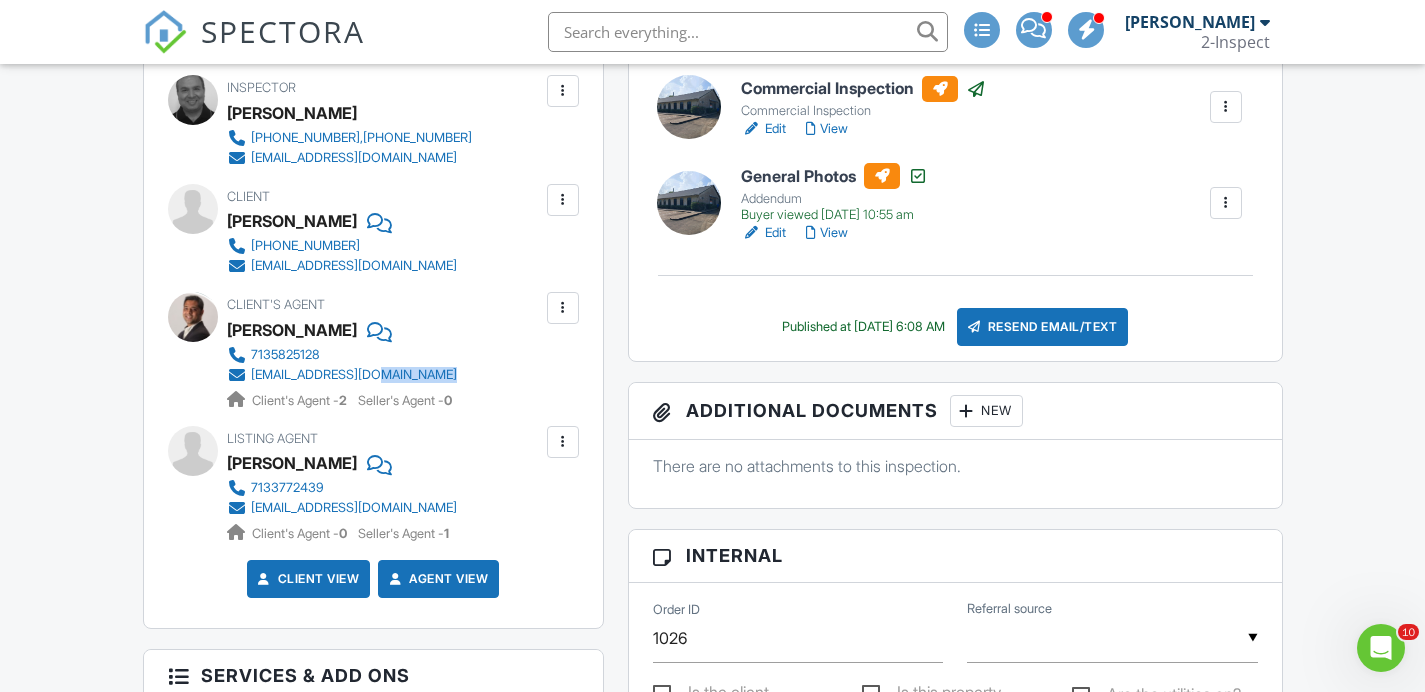 click on "Client's Agent
Mir Khan
7135825128
mir@vandytitle.com
Client's Agent -
2
Seller's Agent -
0" at bounding box center [390, 351] 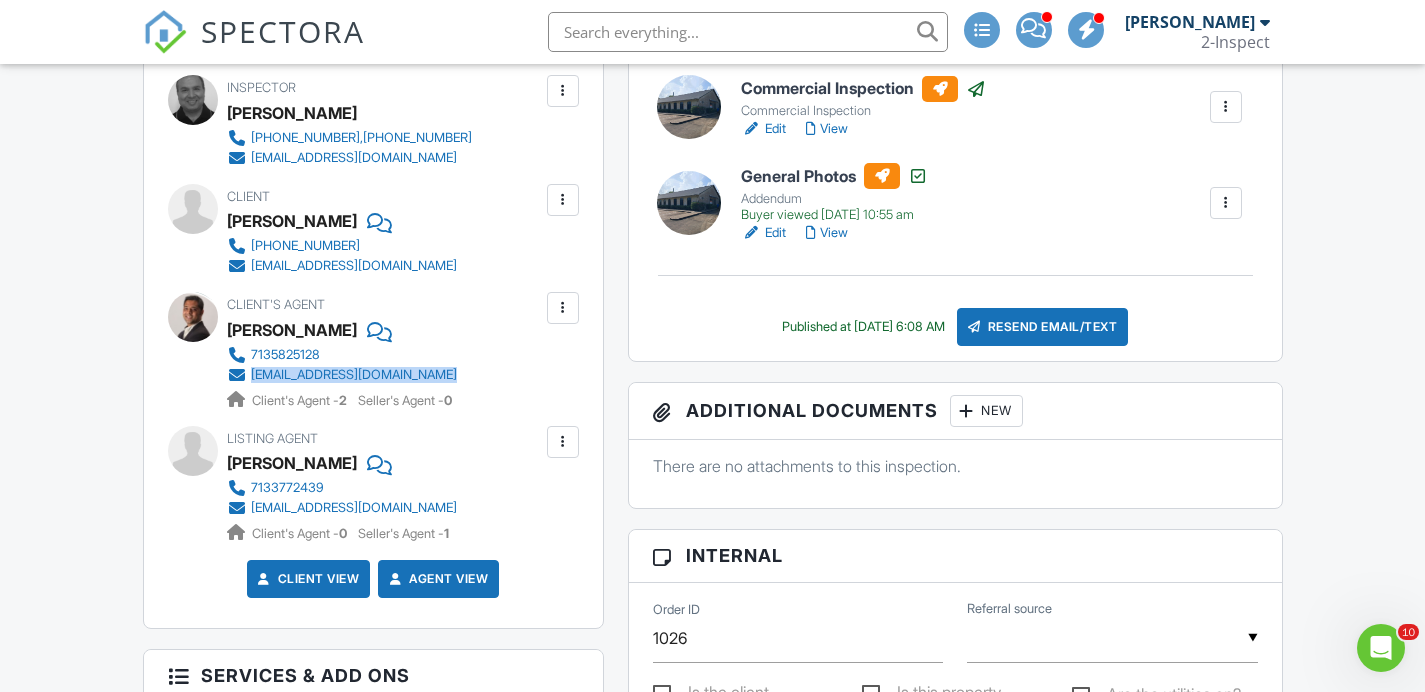 click on "Client's Agent
Mir Khan
7135825128
mir@vandytitle.com
Client's Agent -
2
Seller's Agent -
0" at bounding box center [390, 351] 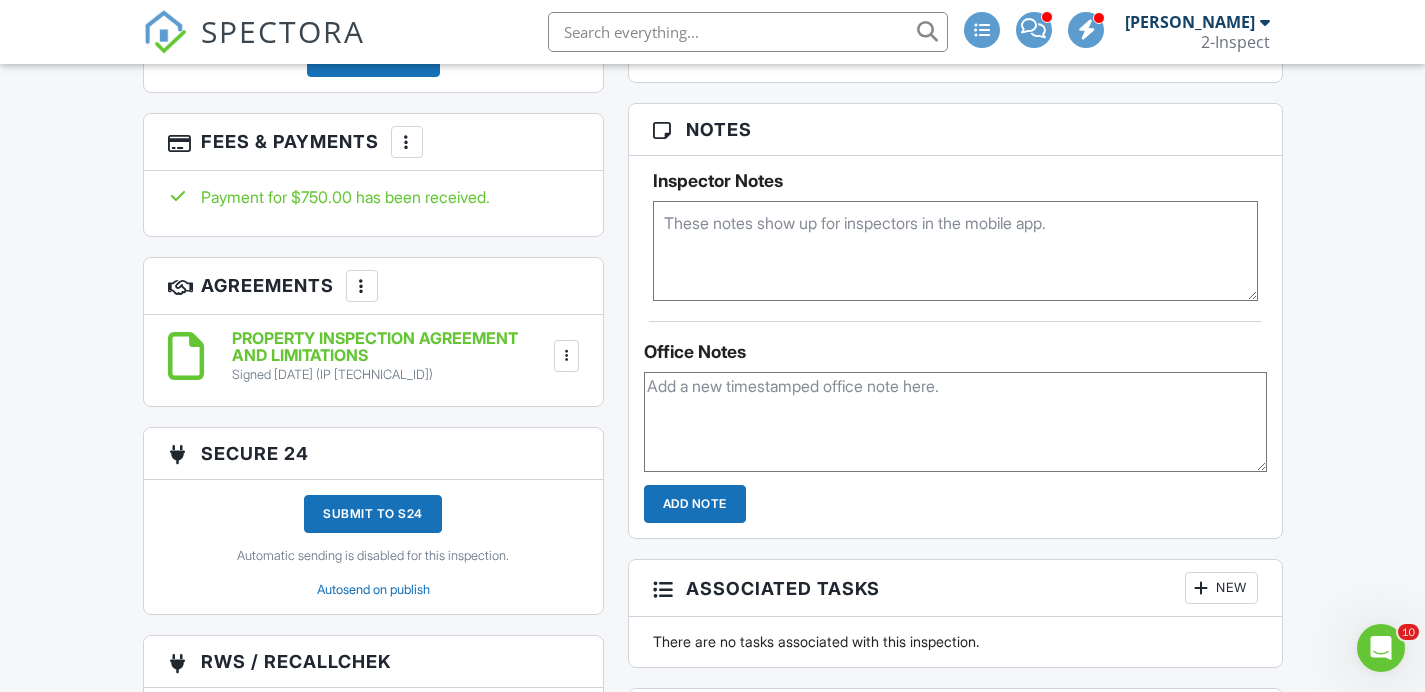 scroll, scrollTop: 1437, scrollLeft: 0, axis: vertical 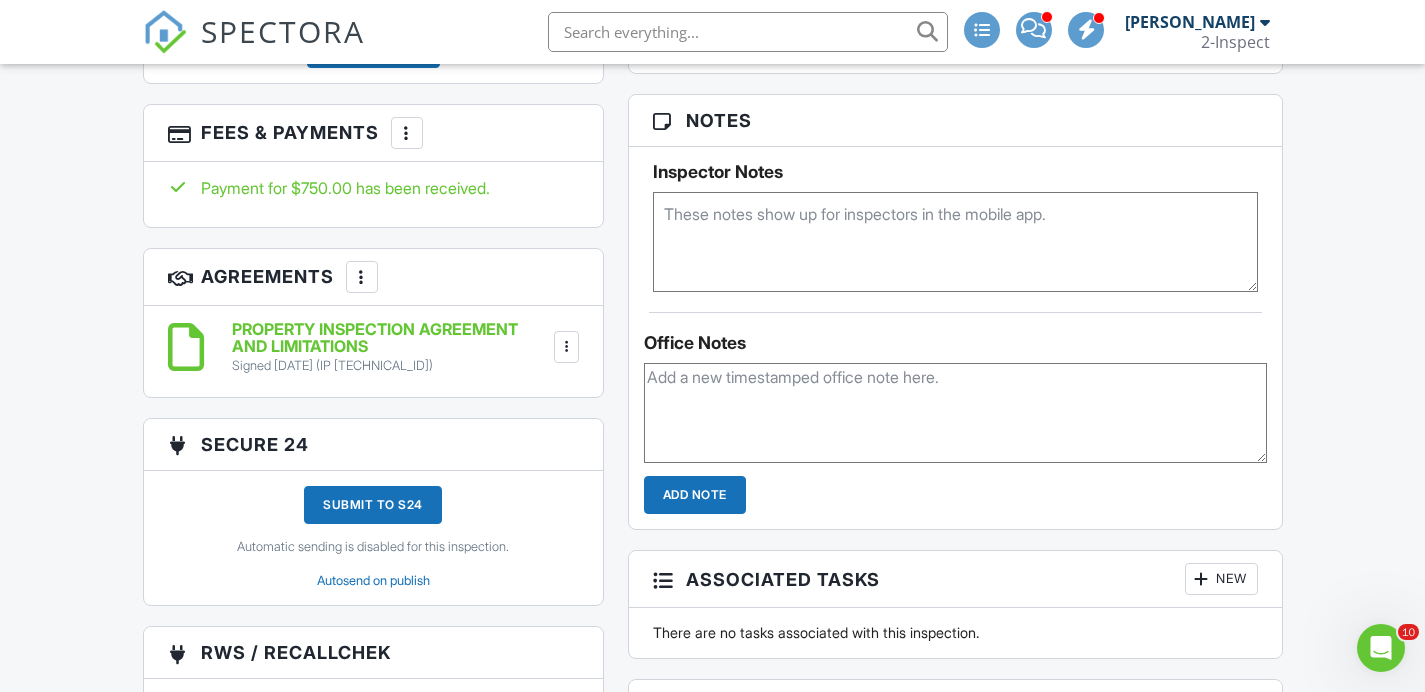 click at bounding box center [407, 133] 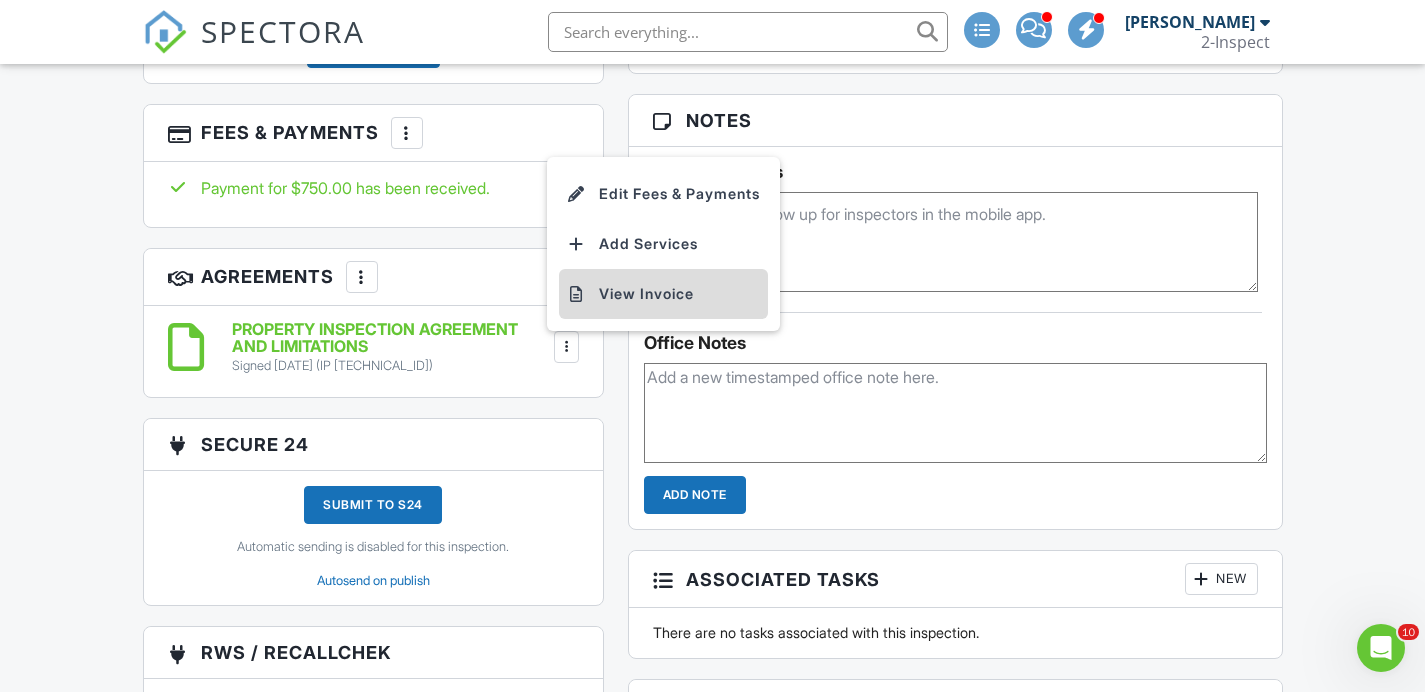 click on "View Invoice" at bounding box center (663, 294) 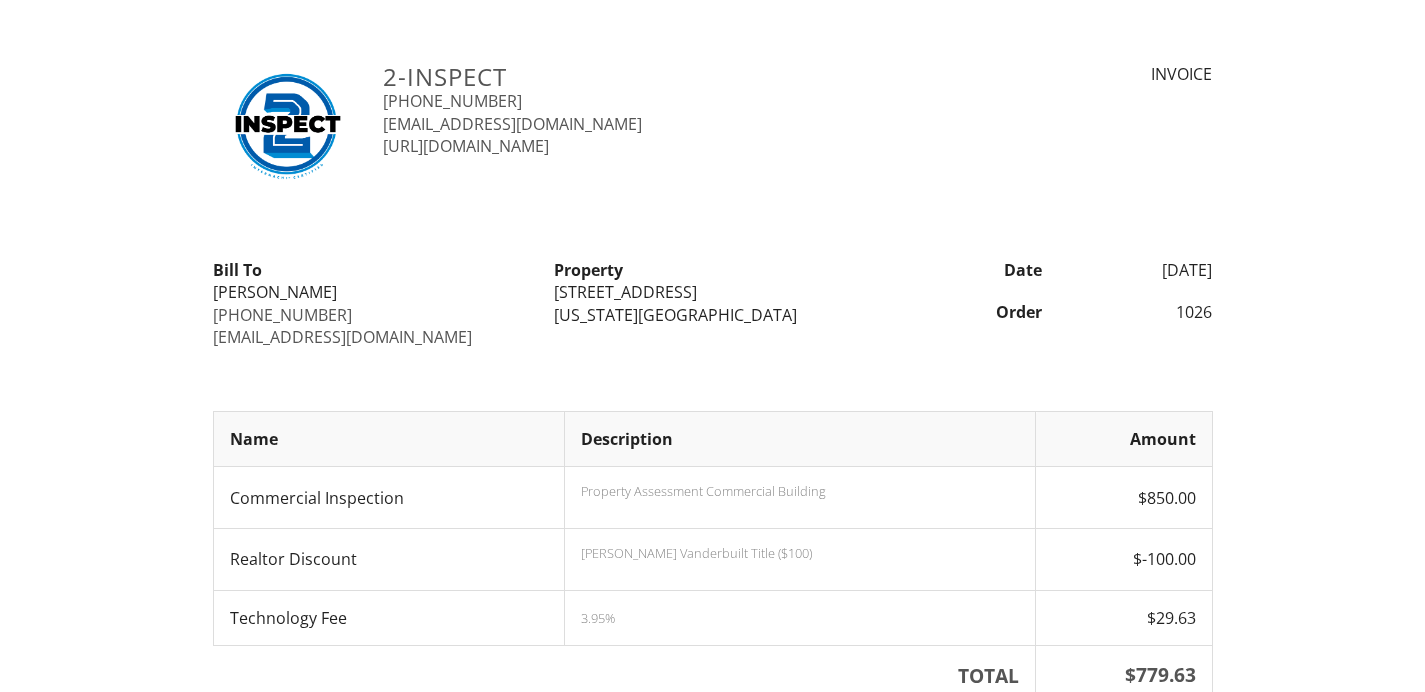scroll, scrollTop: 0, scrollLeft: 0, axis: both 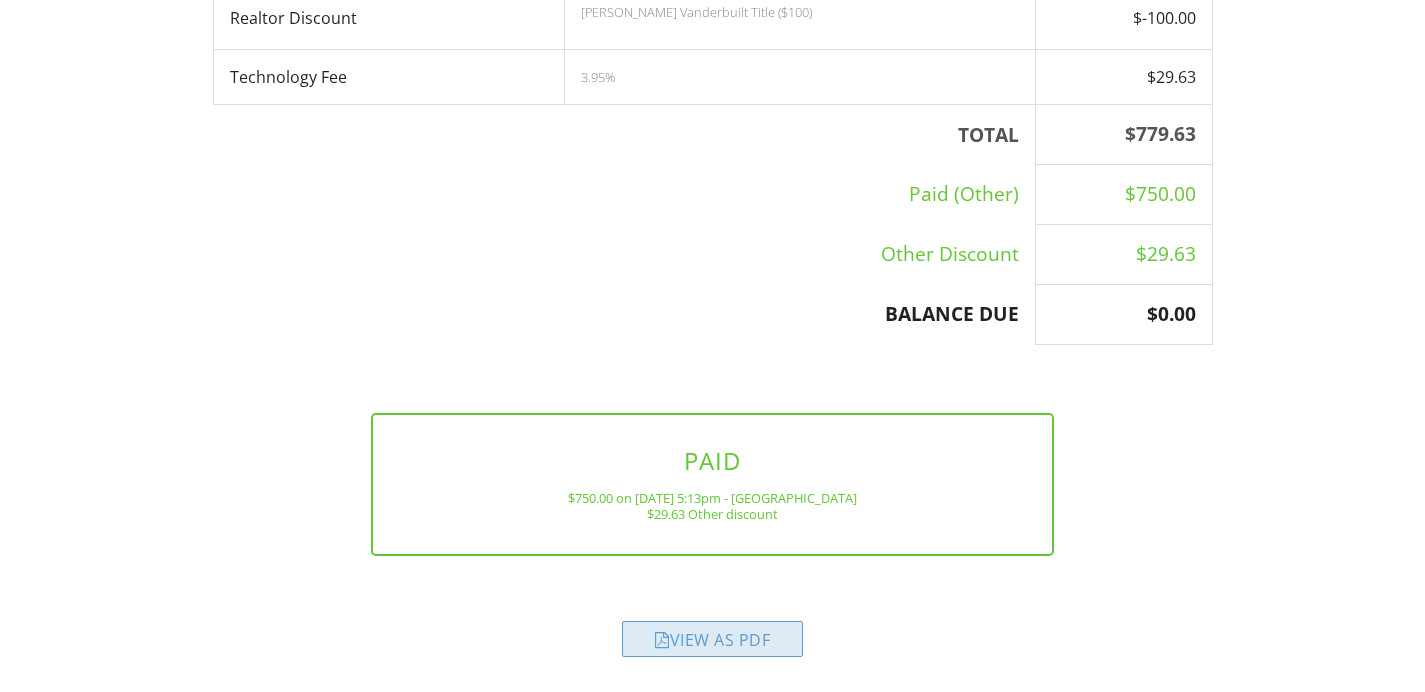 click on "View as PDF" at bounding box center (712, 639) 